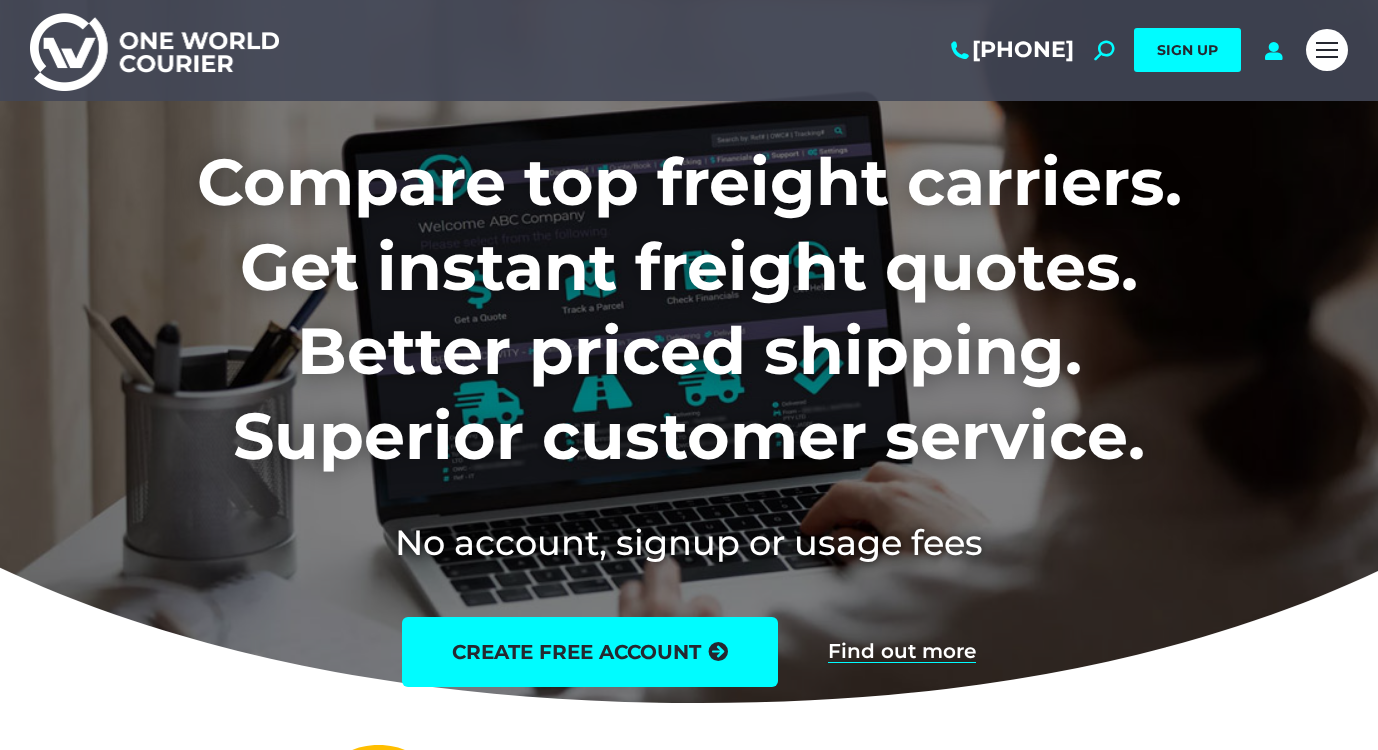 scroll, scrollTop: 0, scrollLeft: 0, axis: both 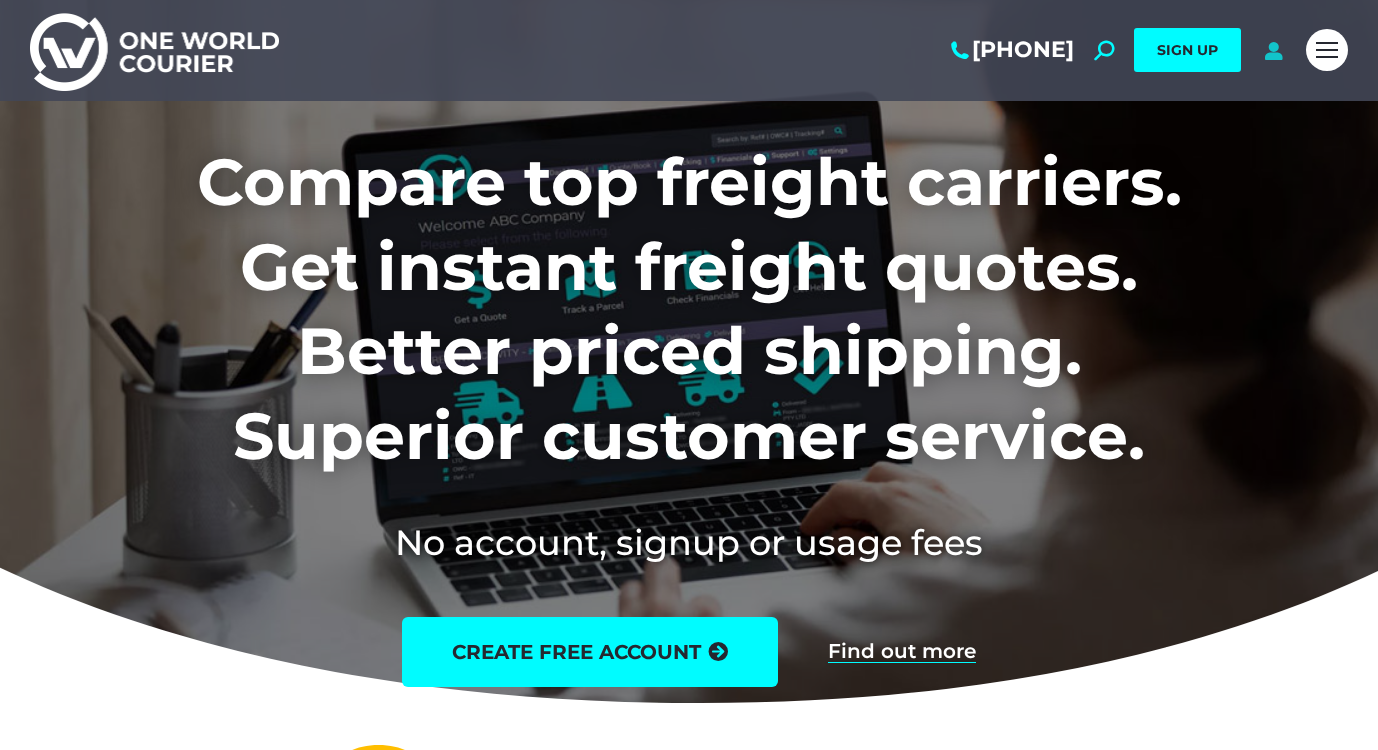 click at bounding box center [1273, 50] 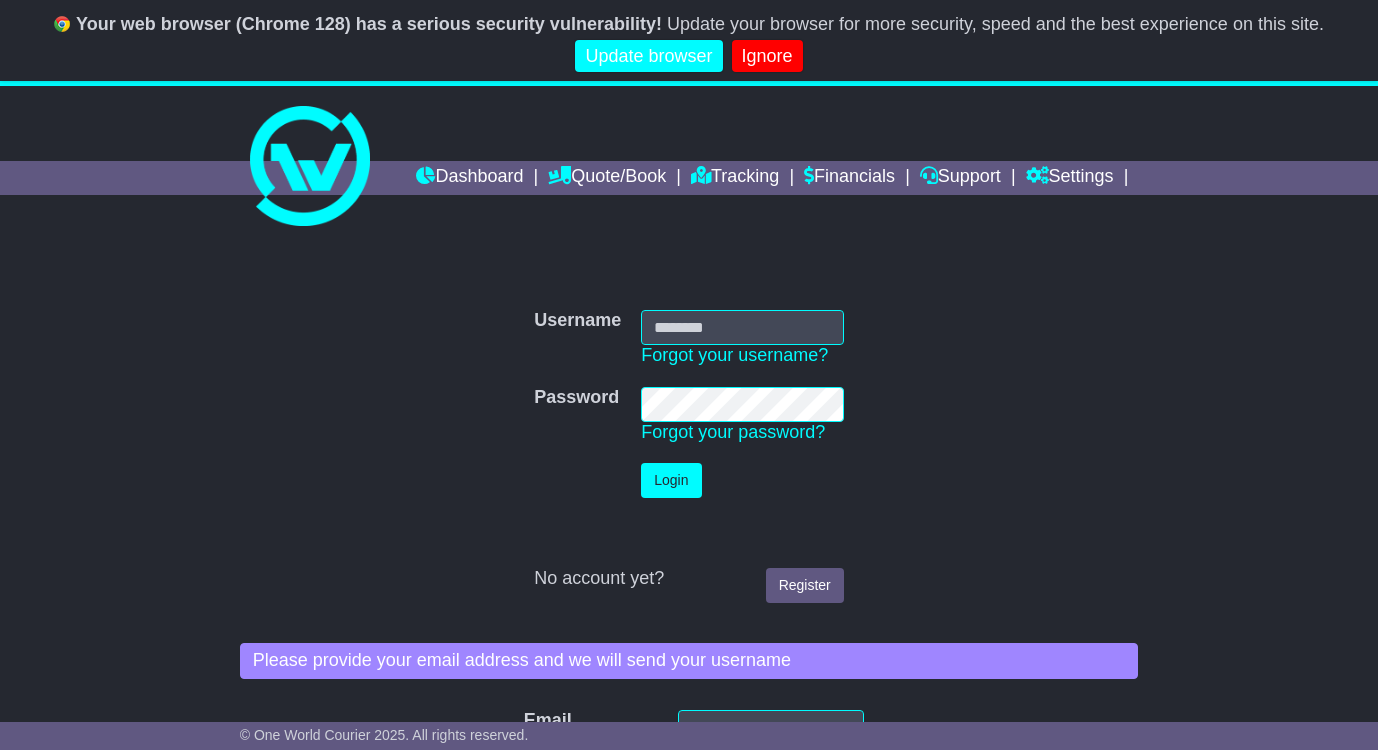 scroll, scrollTop: 0, scrollLeft: 0, axis: both 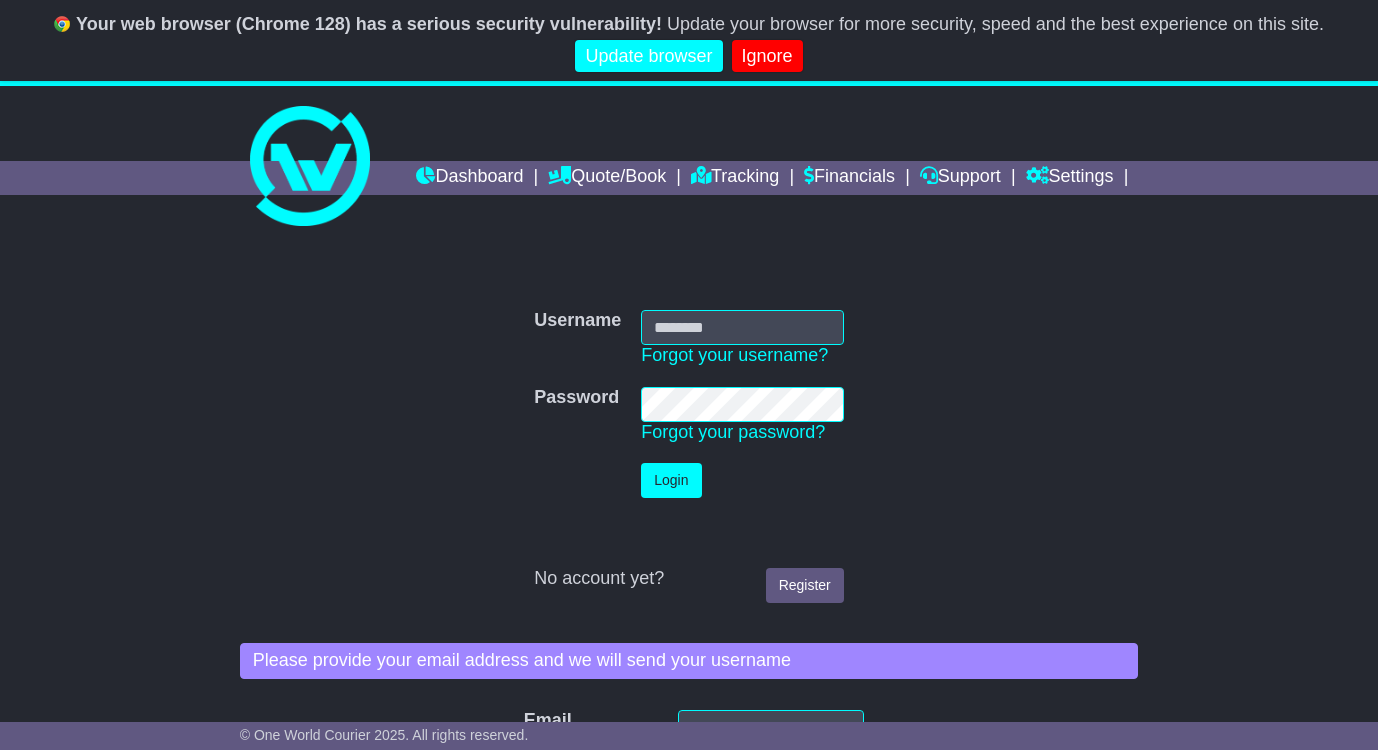type on "**********" 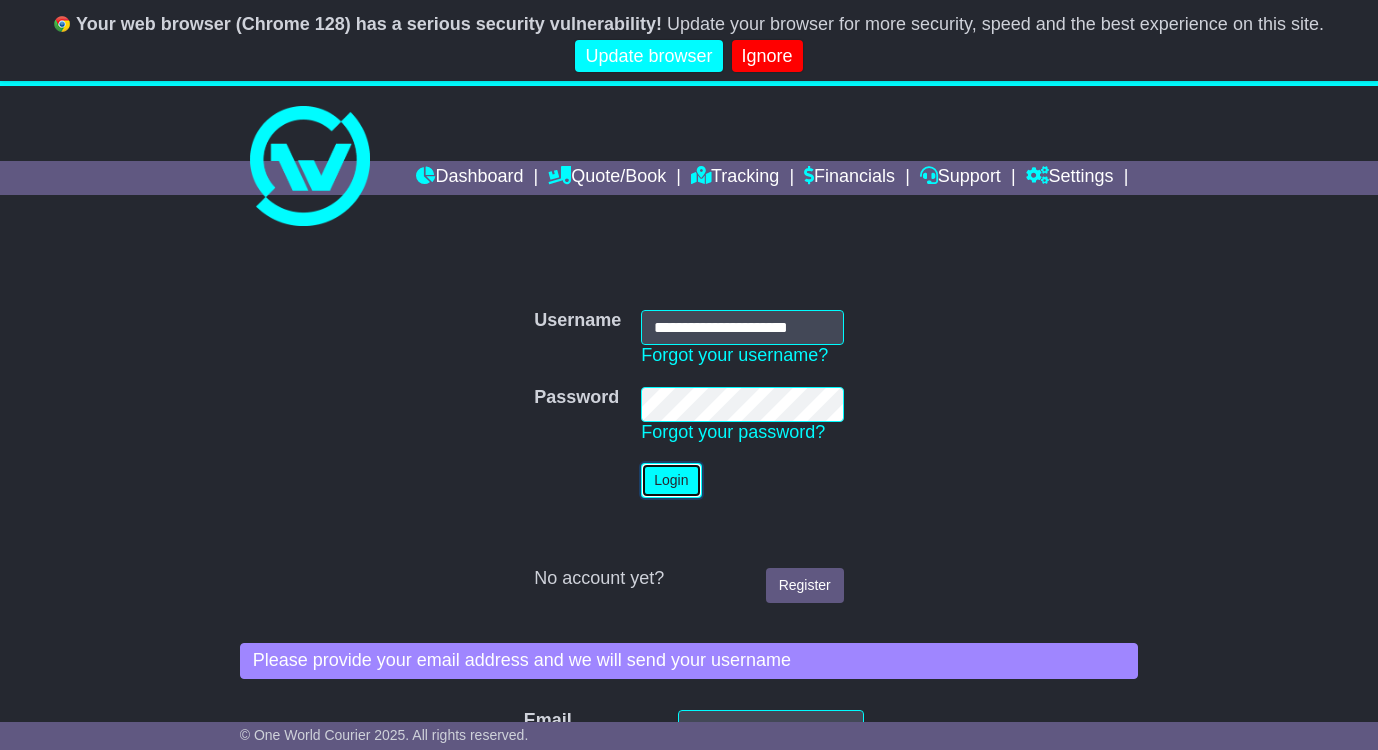 click on "Login" at bounding box center [671, 480] 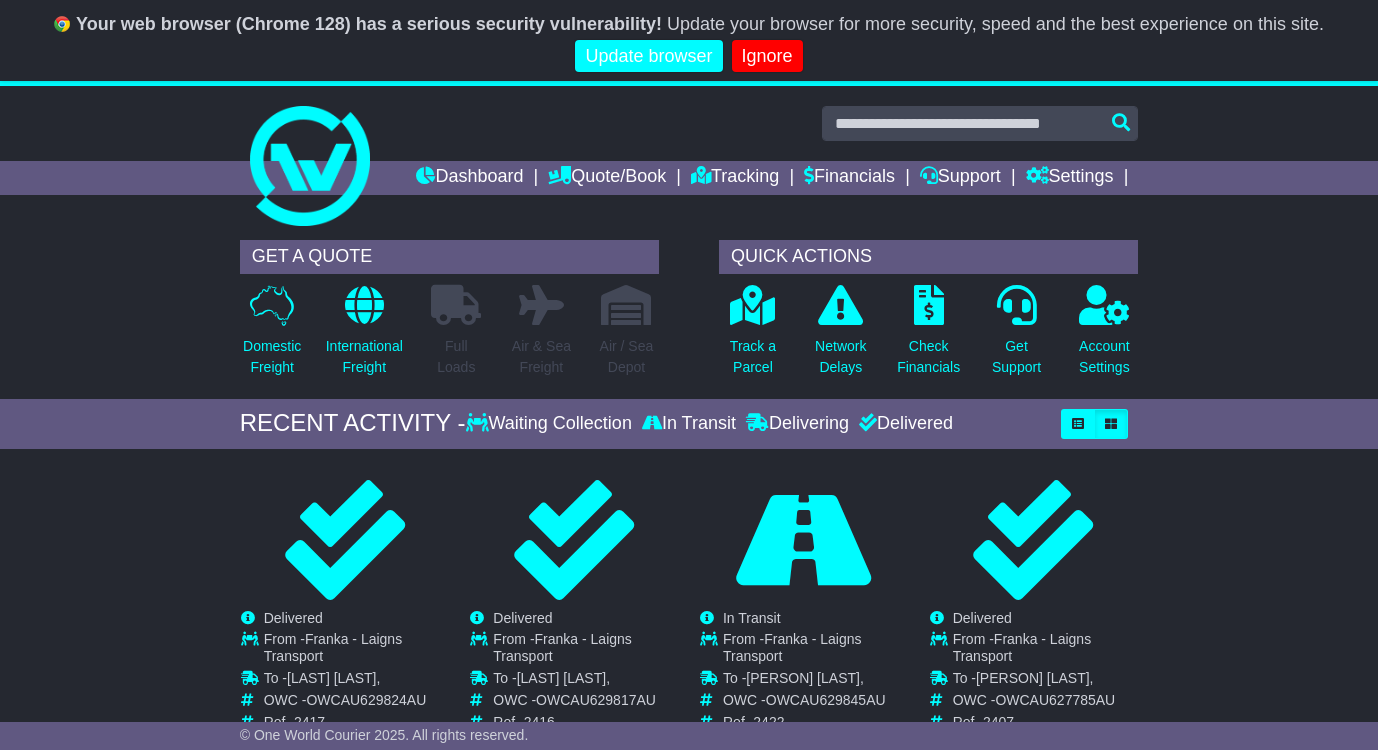 scroll, scrollTop: 0, scrollLeft: 0, axis: both 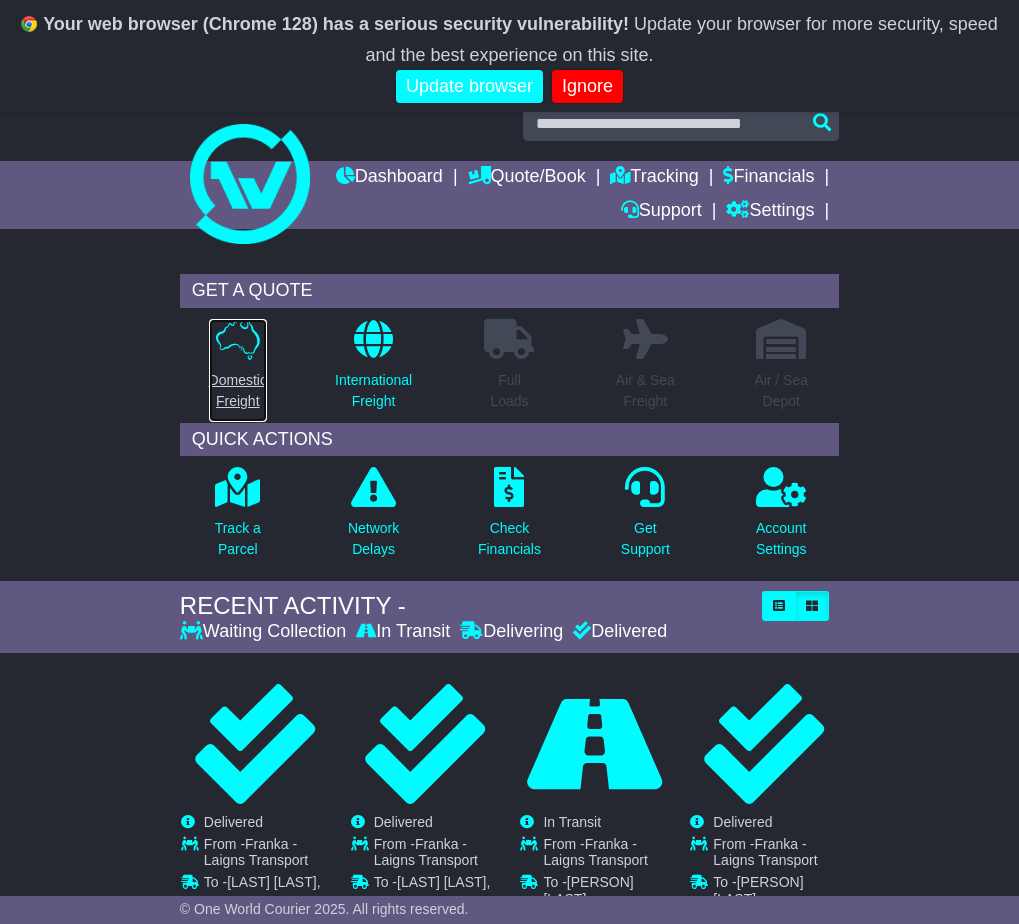 click on "Domestic Freight" at bounding box center [238, 391] 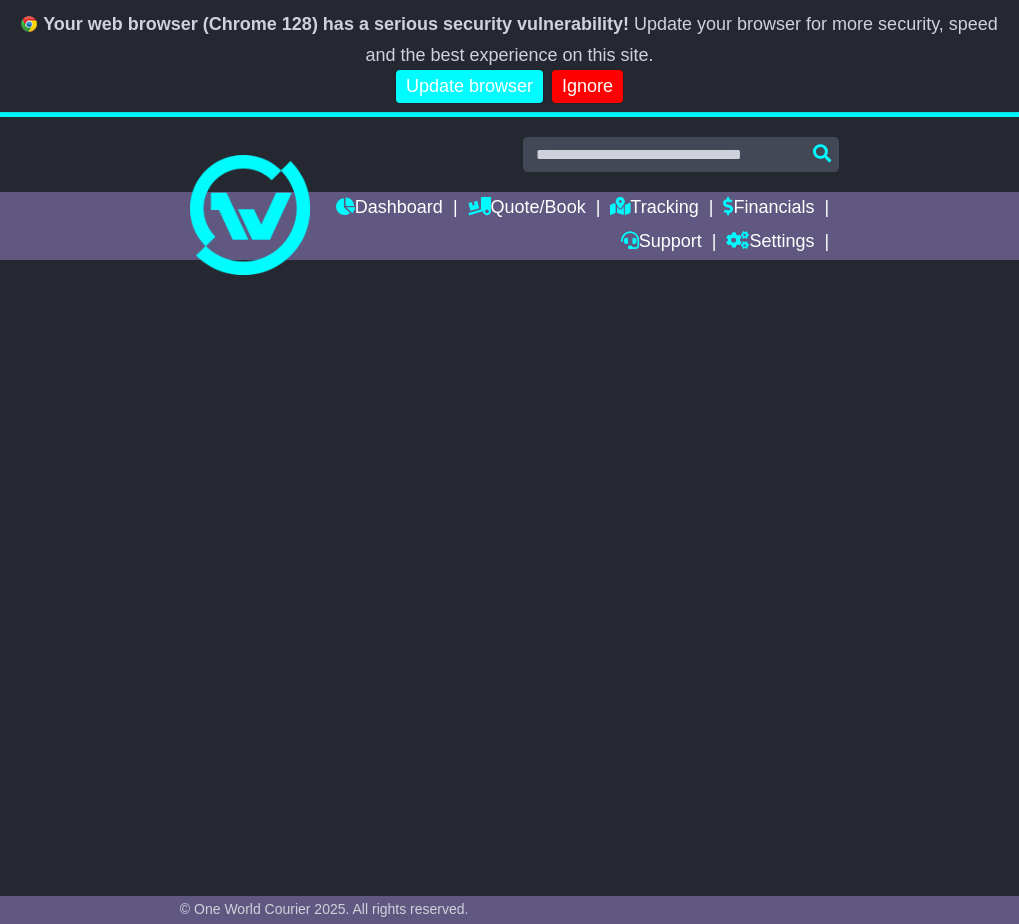 scroll, scrollTop: 0, scrollLeft: 0, axis: both 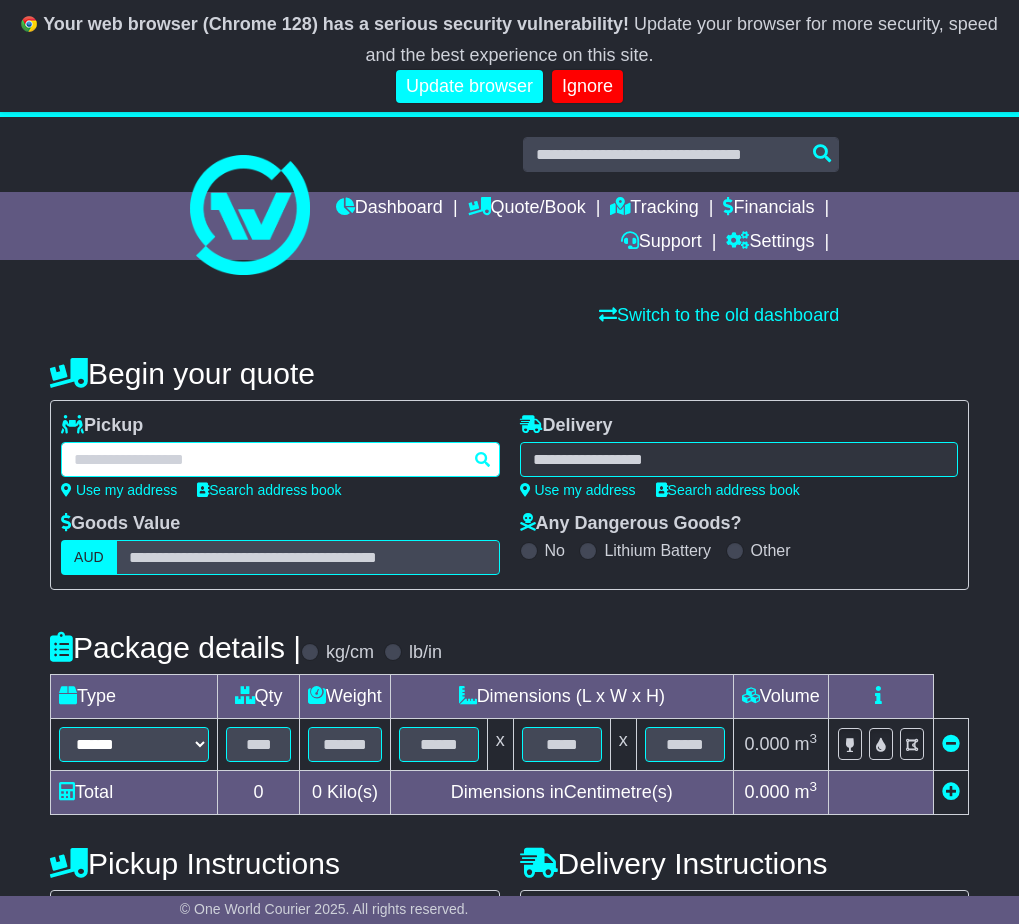 click at bounding box center [280, 459] 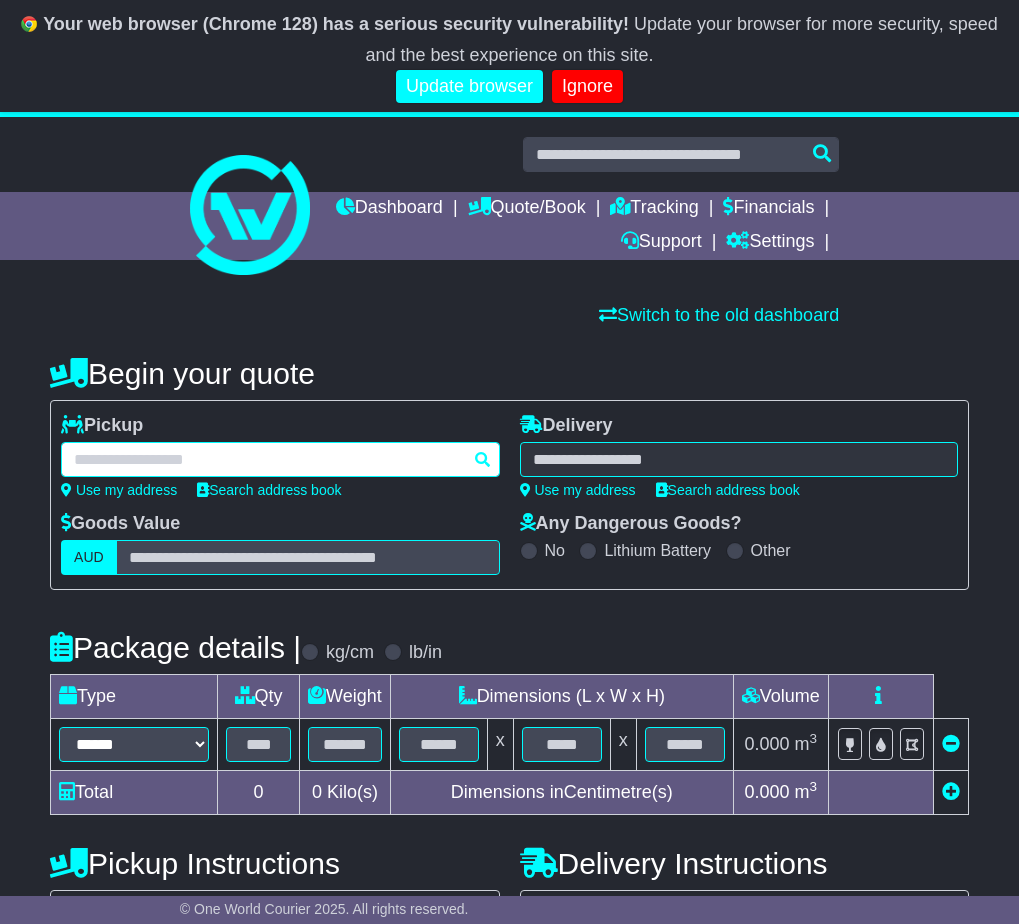 scroll, scrollTop: 0, scrollLeft: 0, axis: both 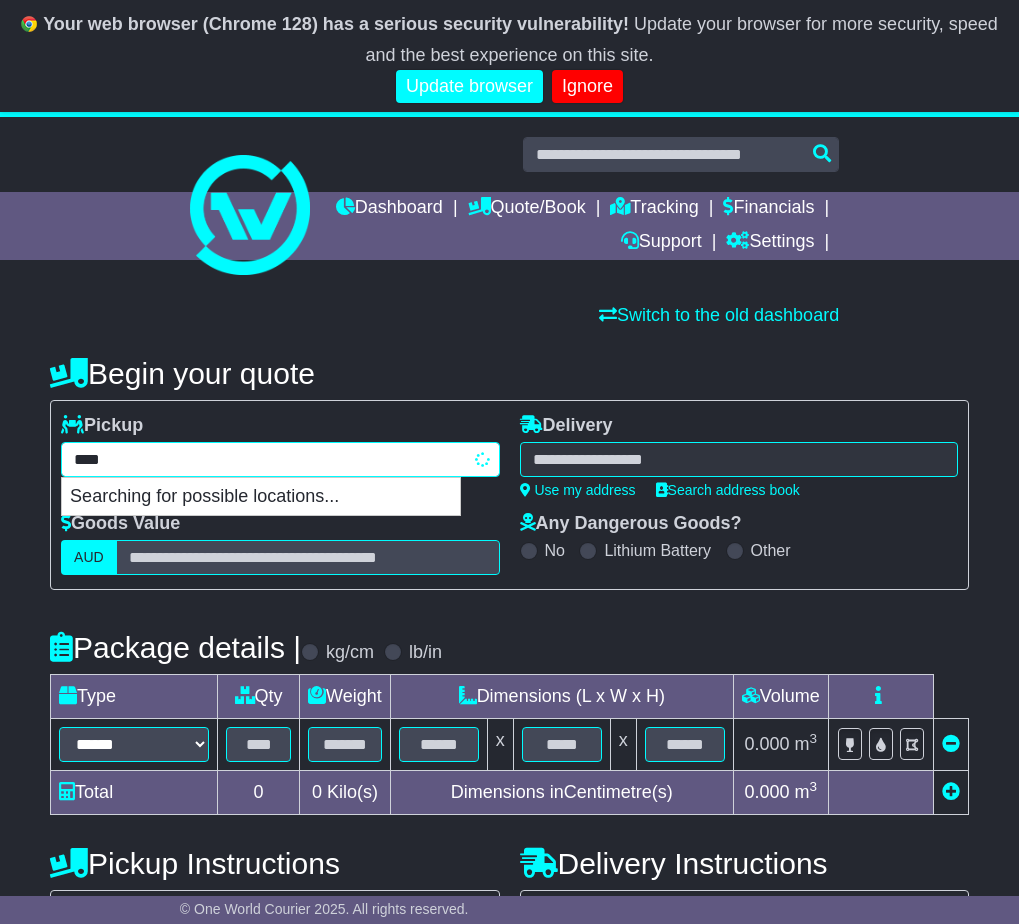 type on "*****" 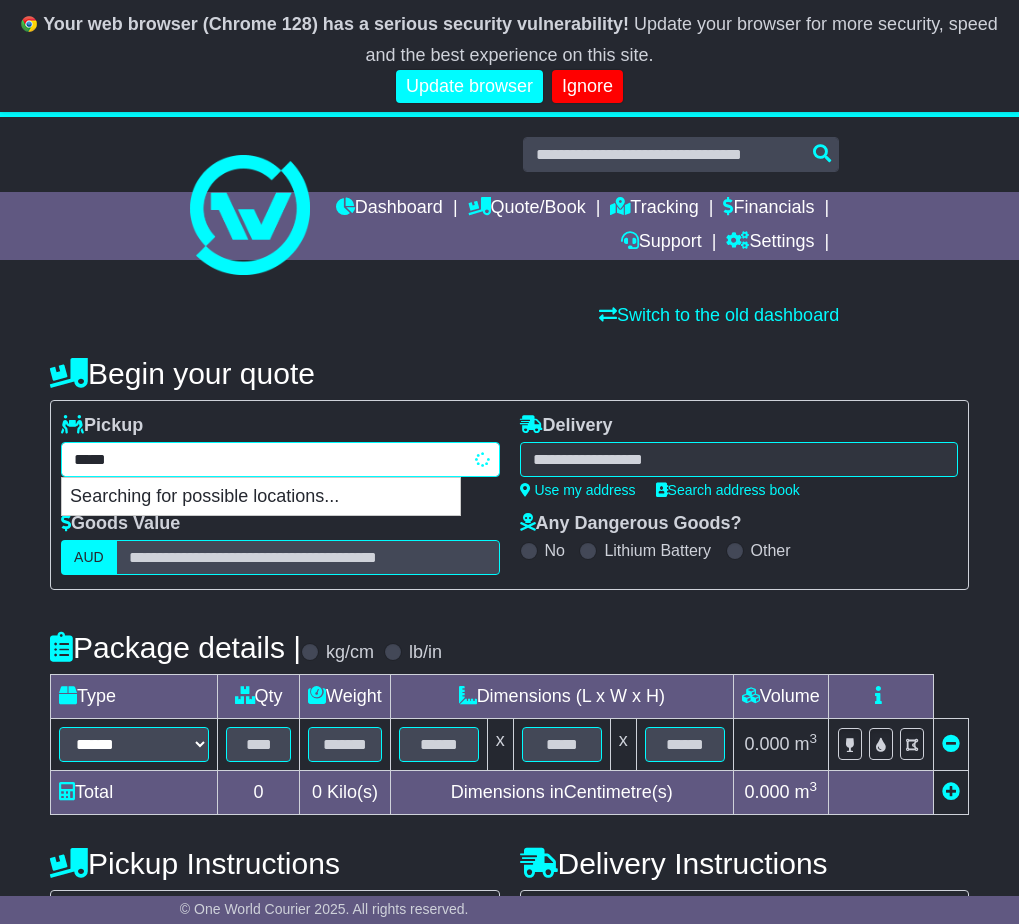 type on "**********" 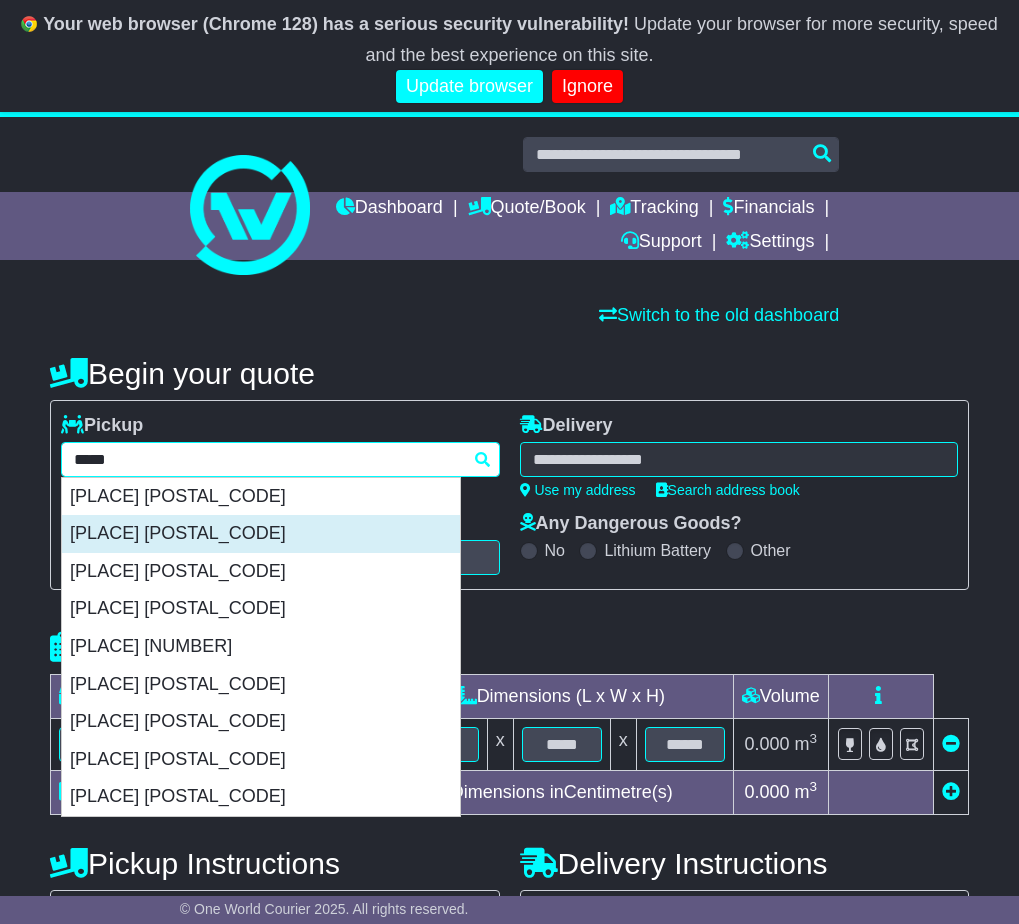 click on "INGLEBURN 2565" at bounding box center [261, 534] 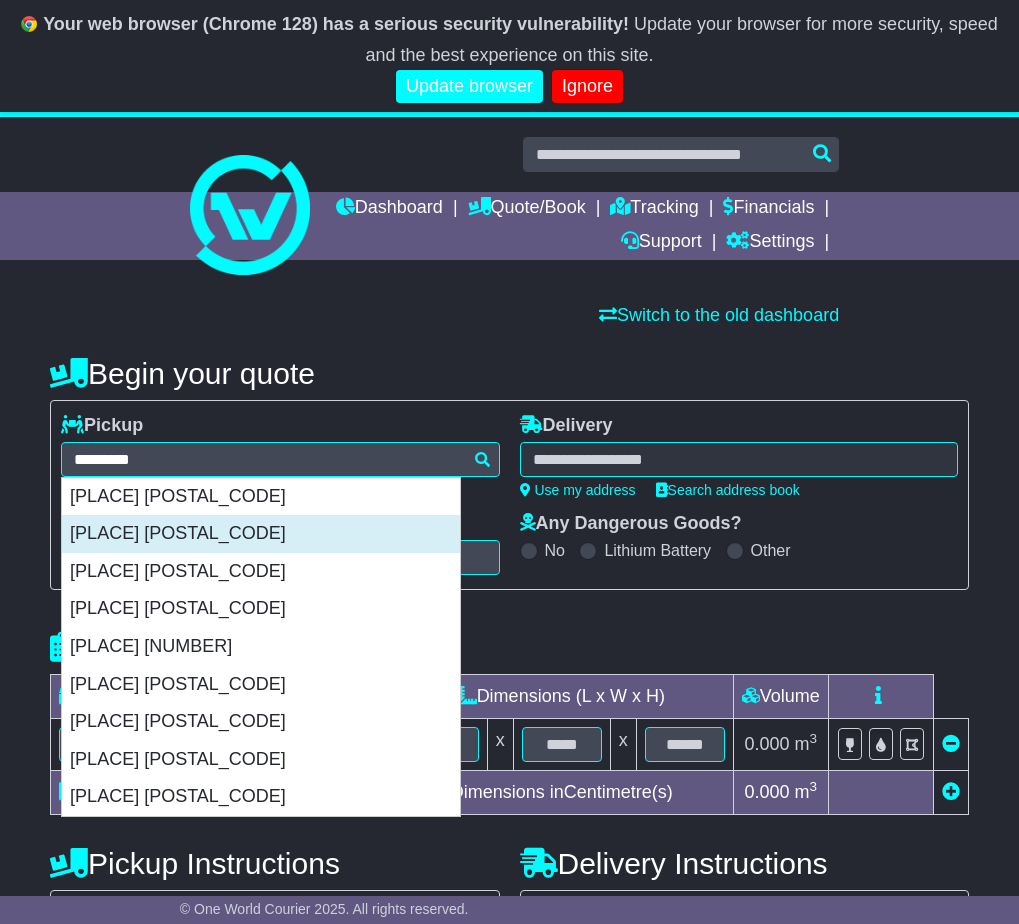 type on "**********" 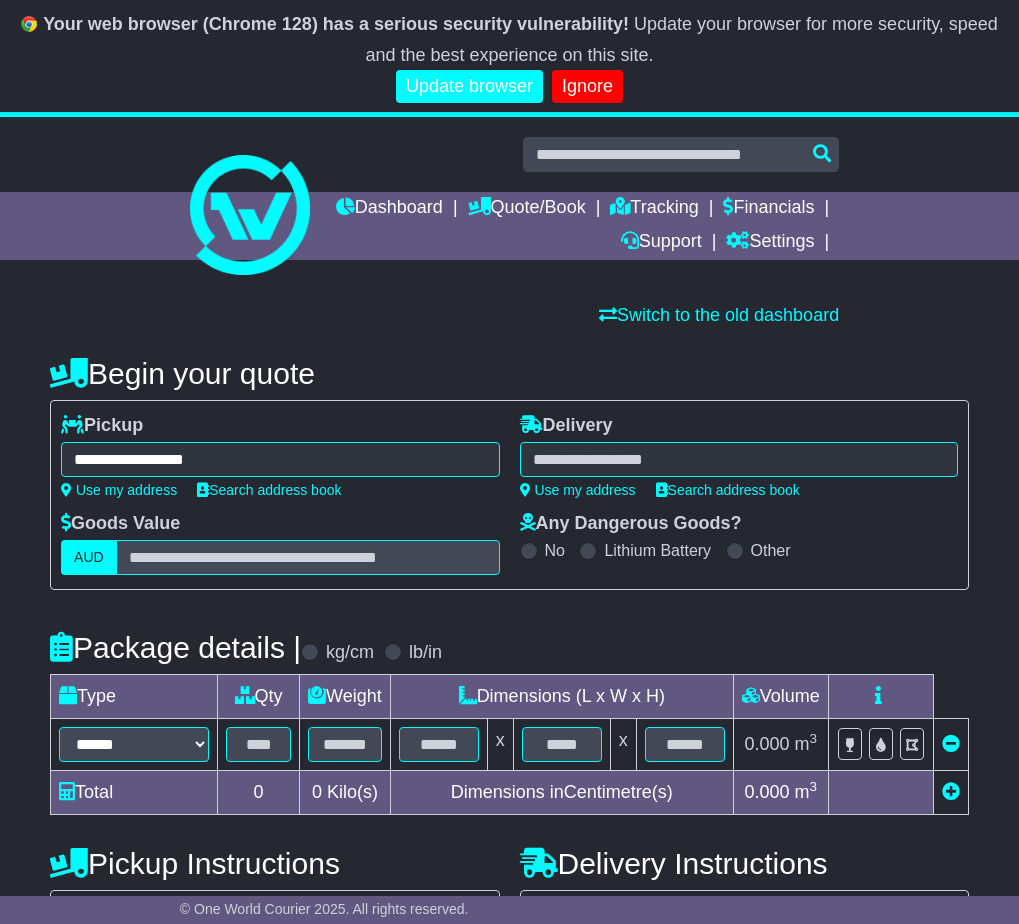 click at bounding box center [739, 459] 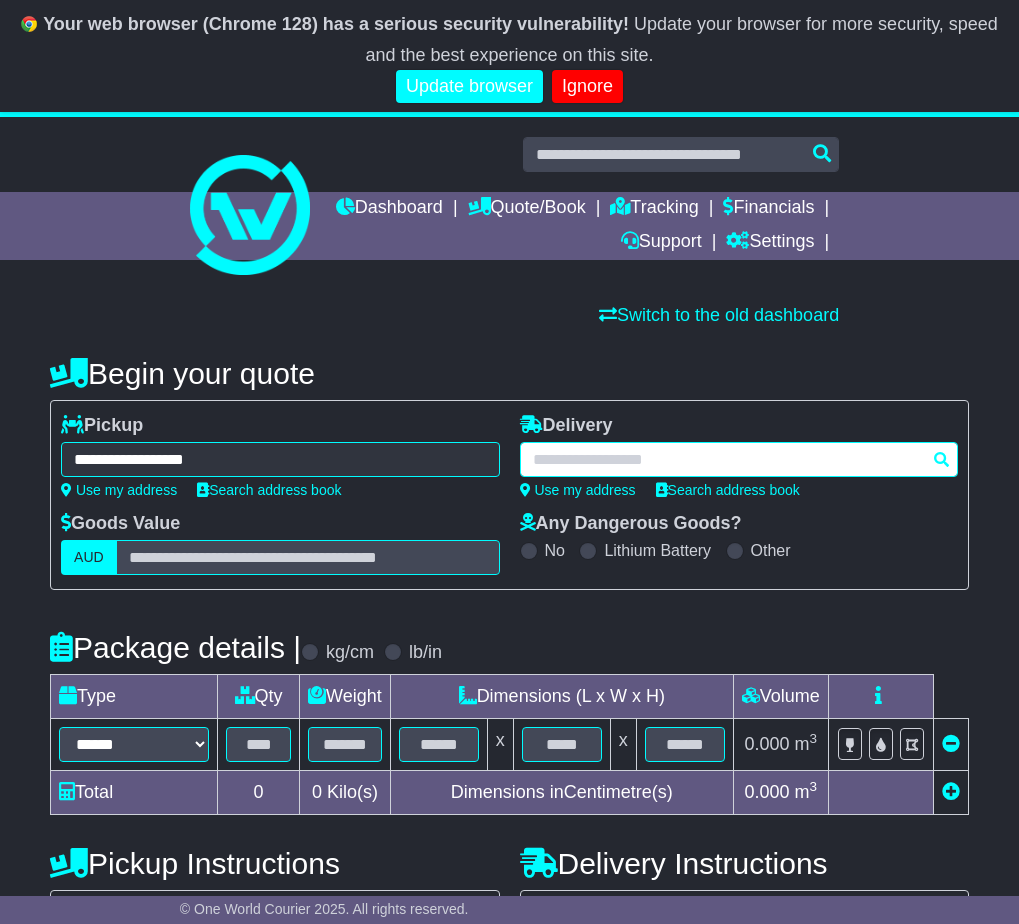 paste on "**********" 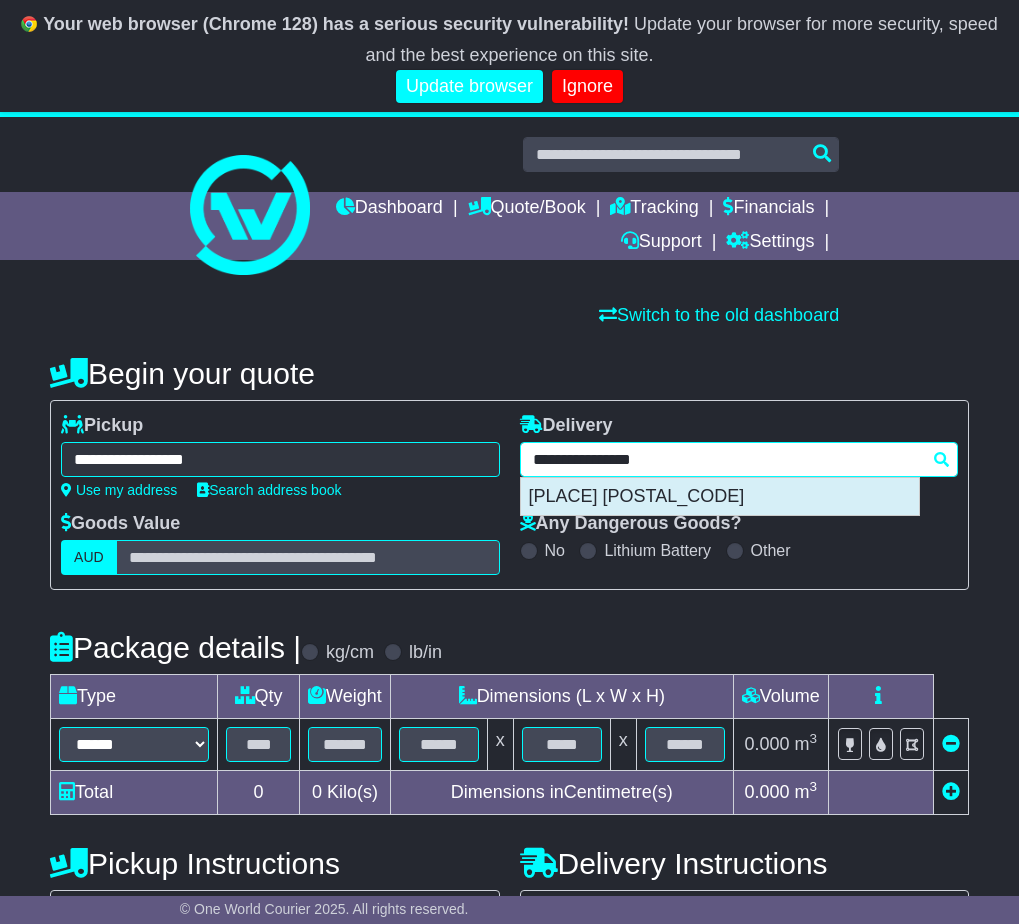click on "BEELIAR 6164" at bounding box center [720, 497] 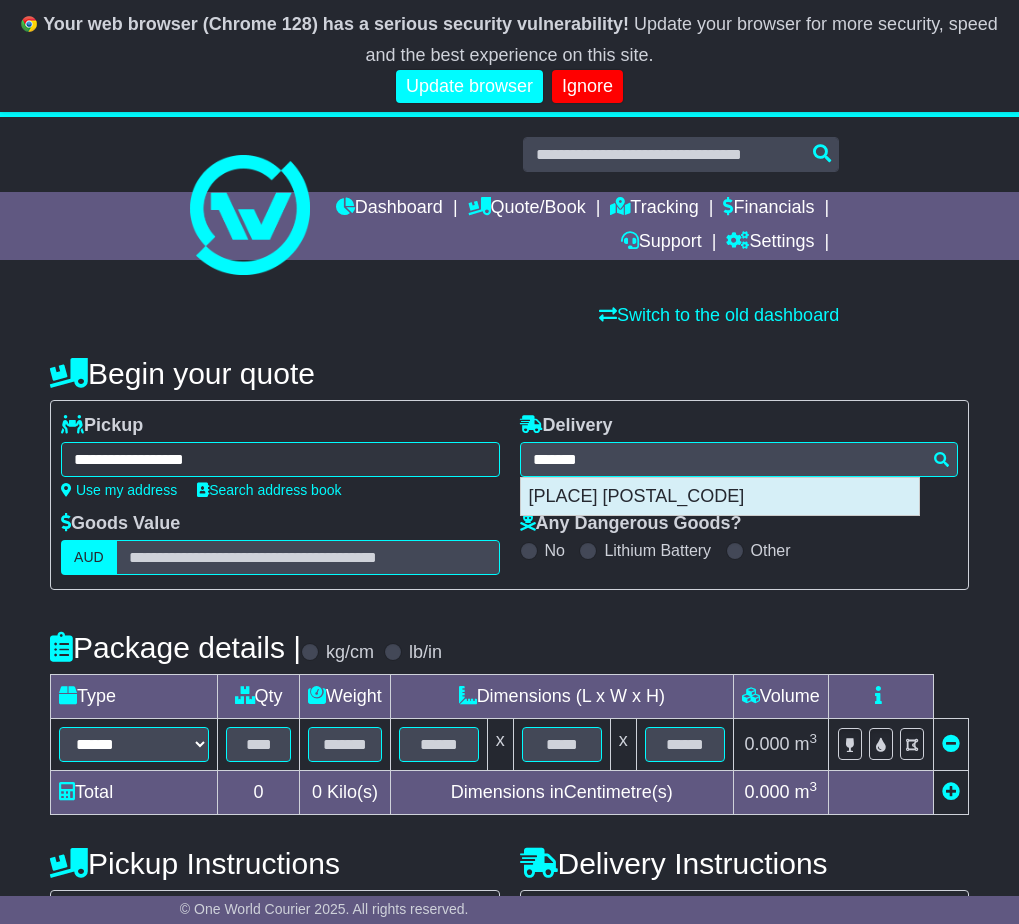 type on "**********" 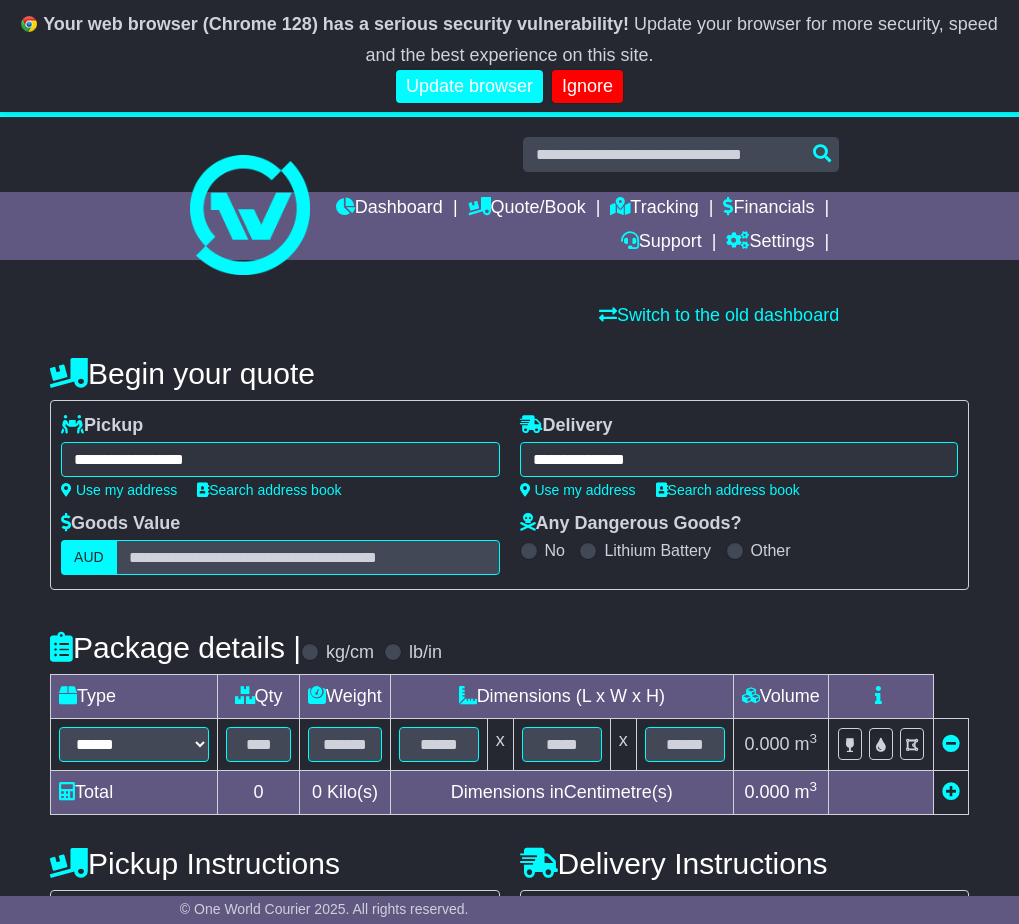 click on "Goods Value
AUD" at bounding box center (280, 544) 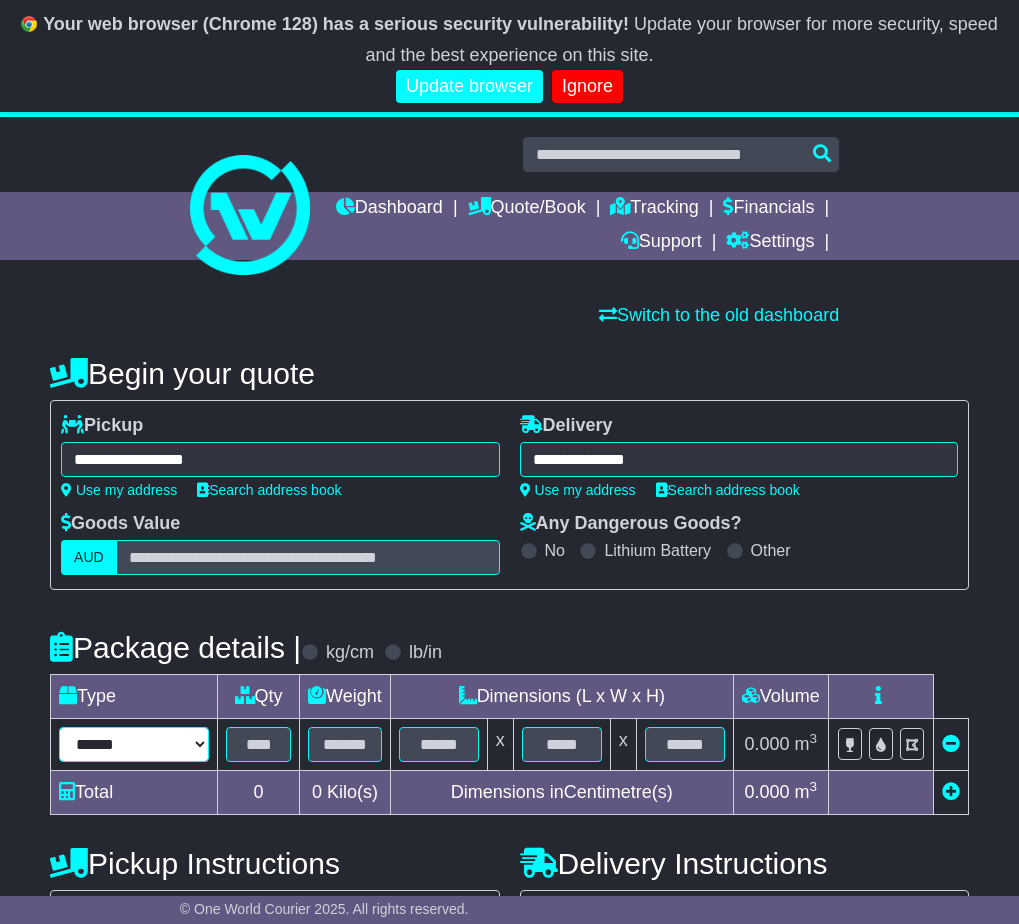 click on "**********" at bounding box center (134, 744) 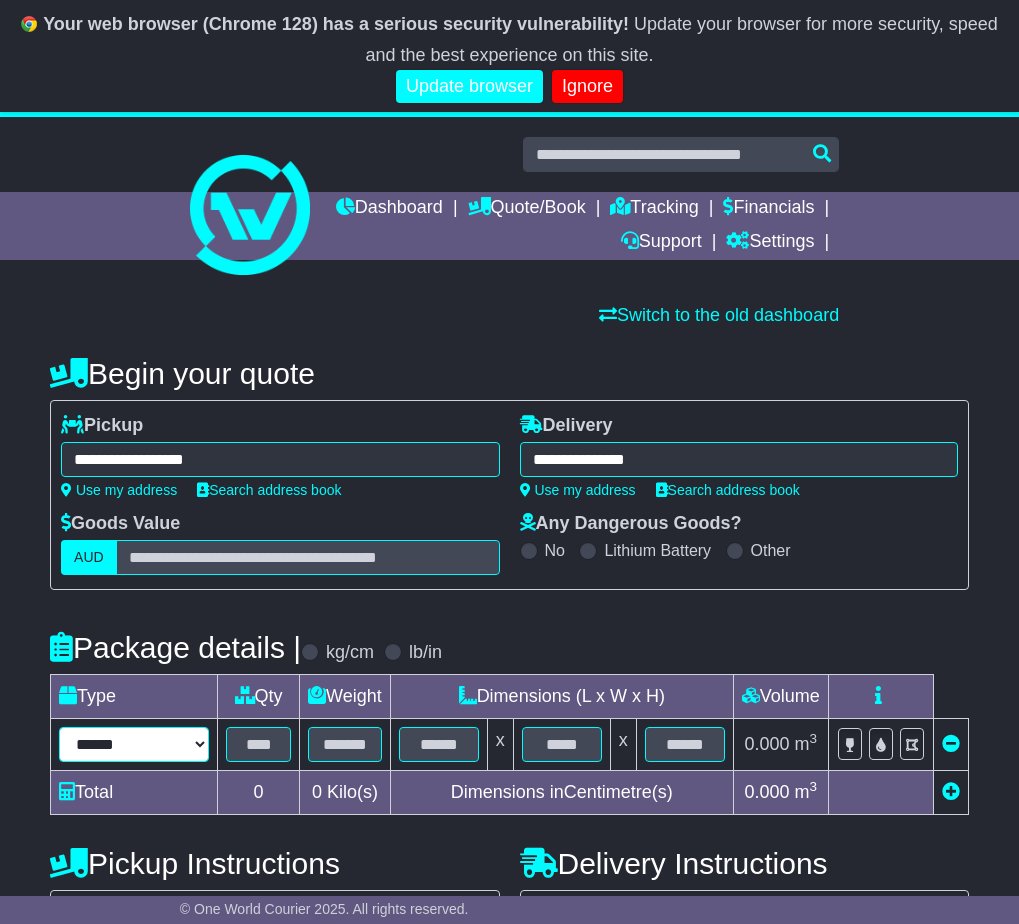 select on "*****" 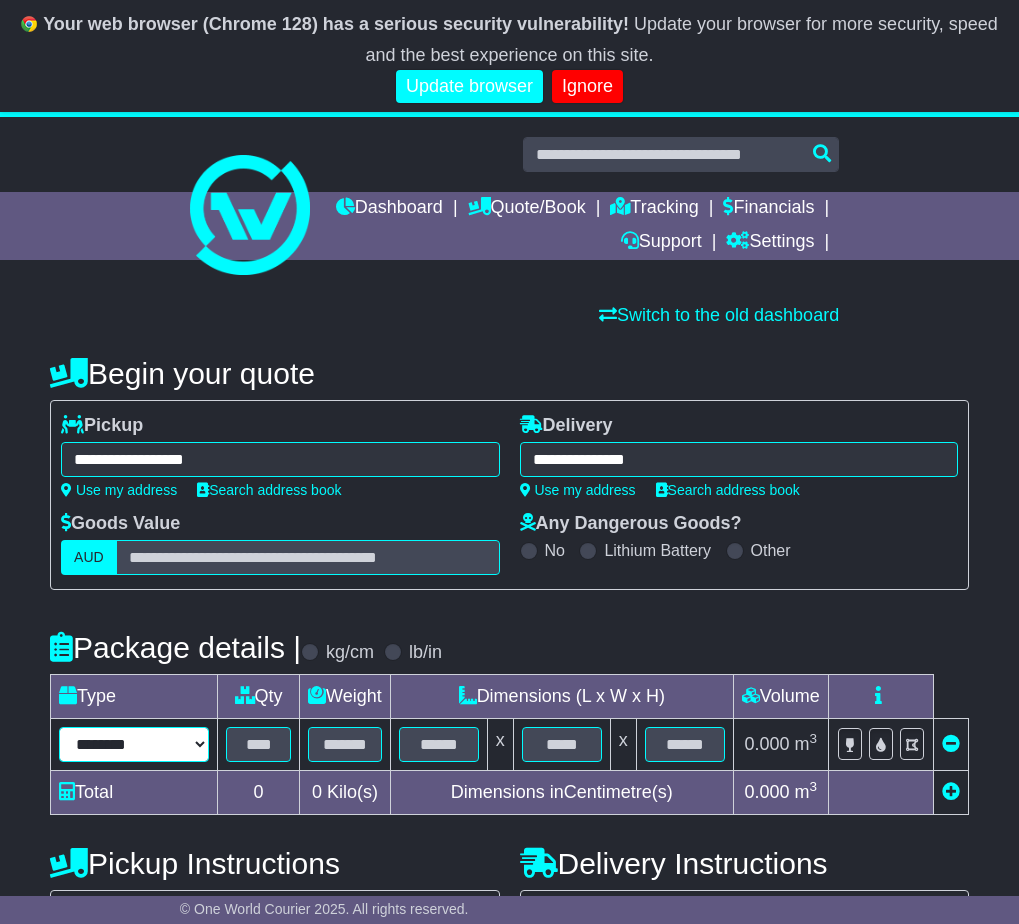 type on "****" 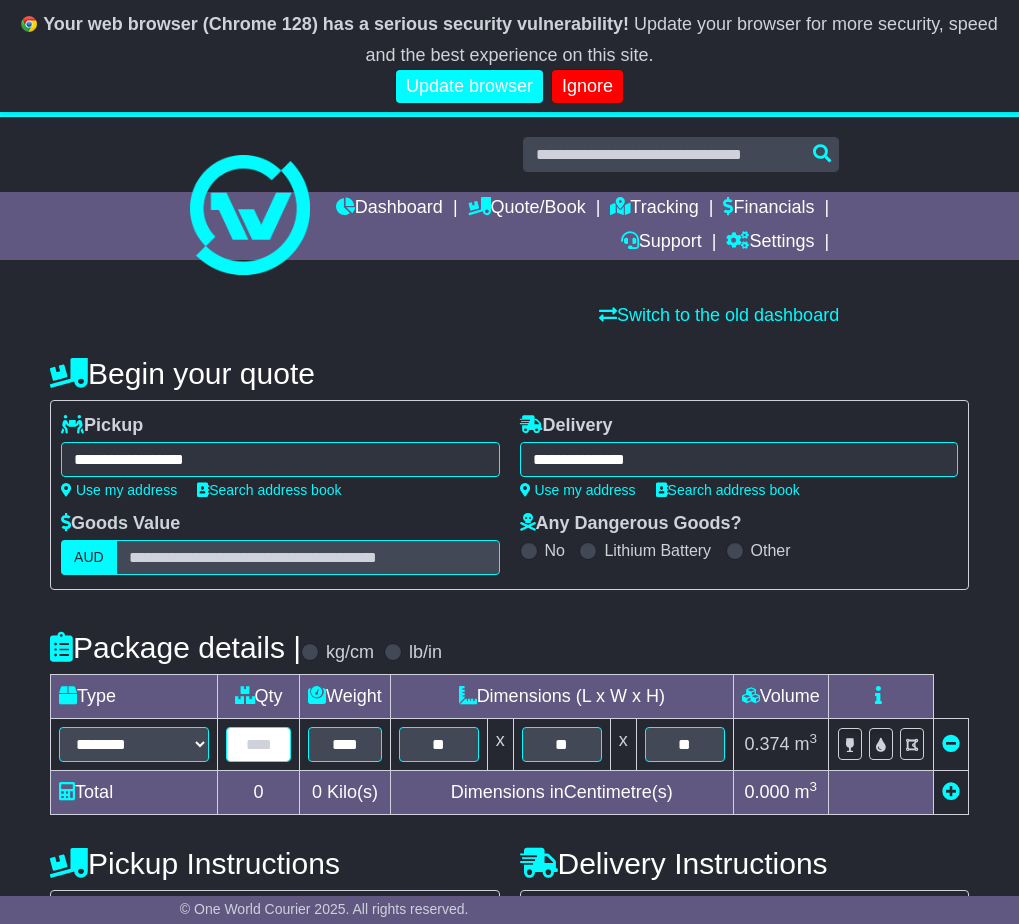 click at bounding box center [258, 744] 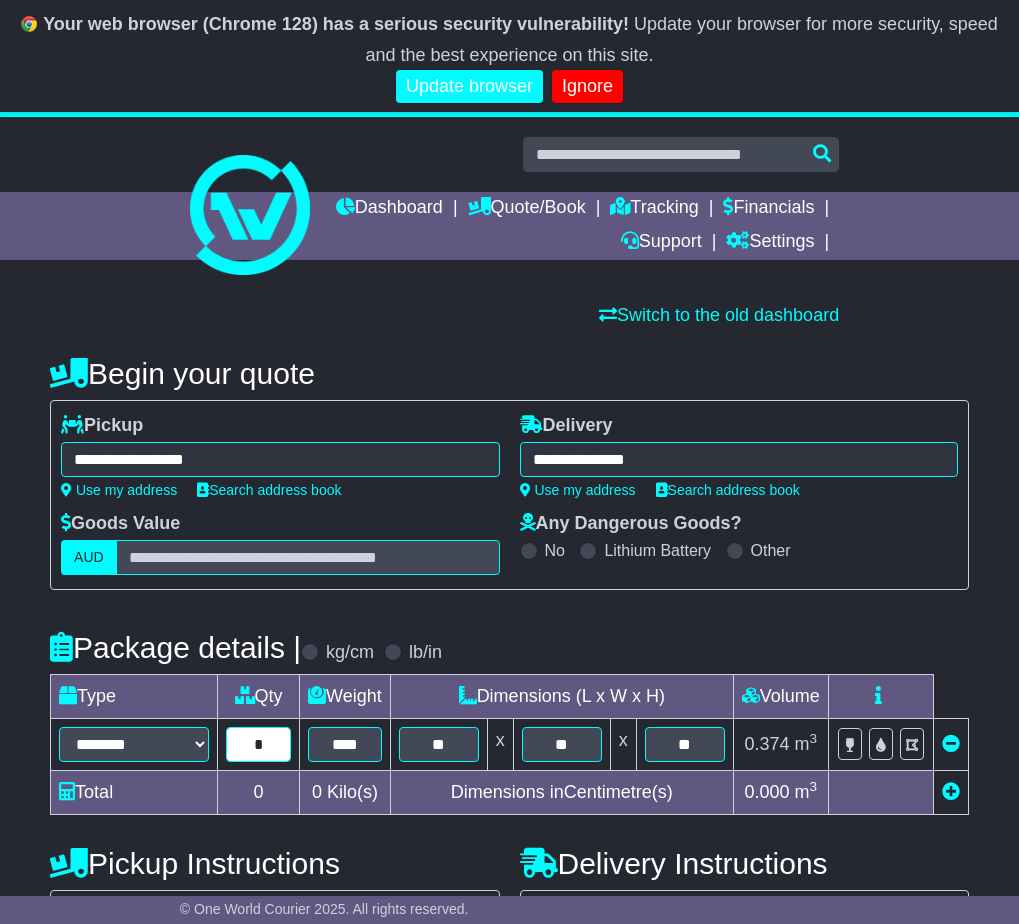 type on "*" 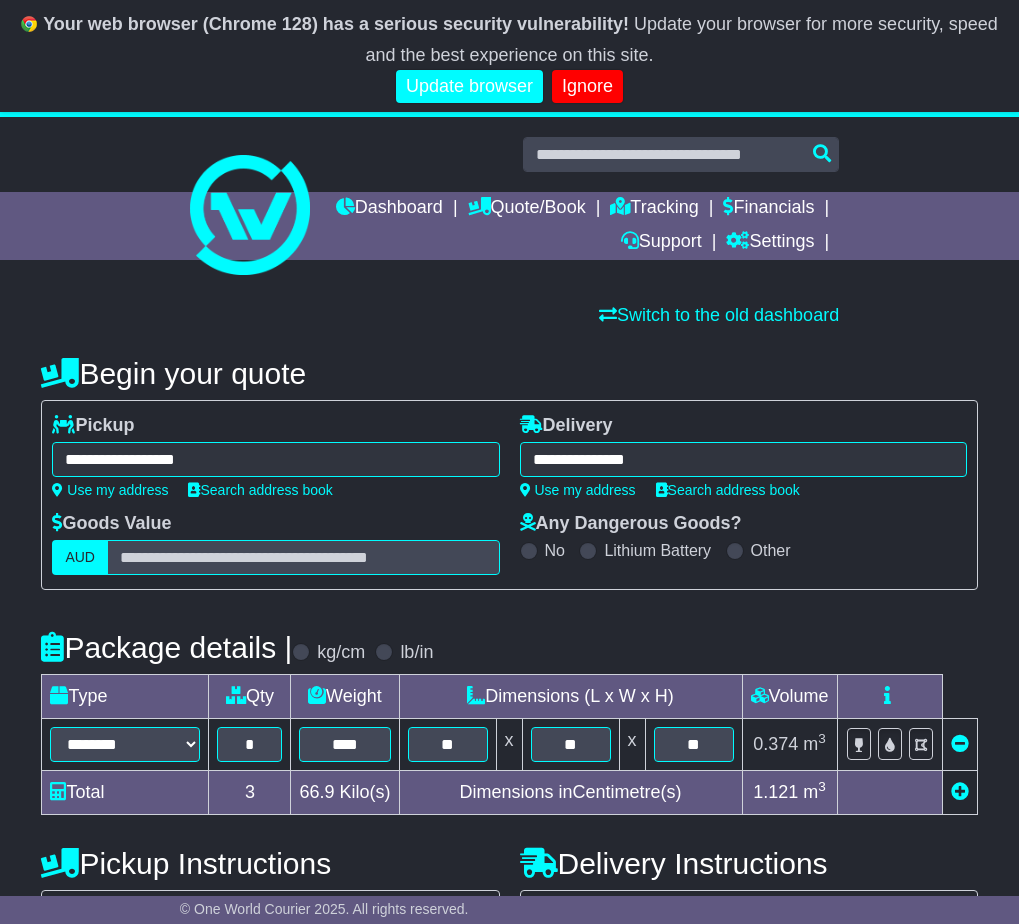 click on "Package details |
kg/cm
lb/in" at bounding box center [509, 647] 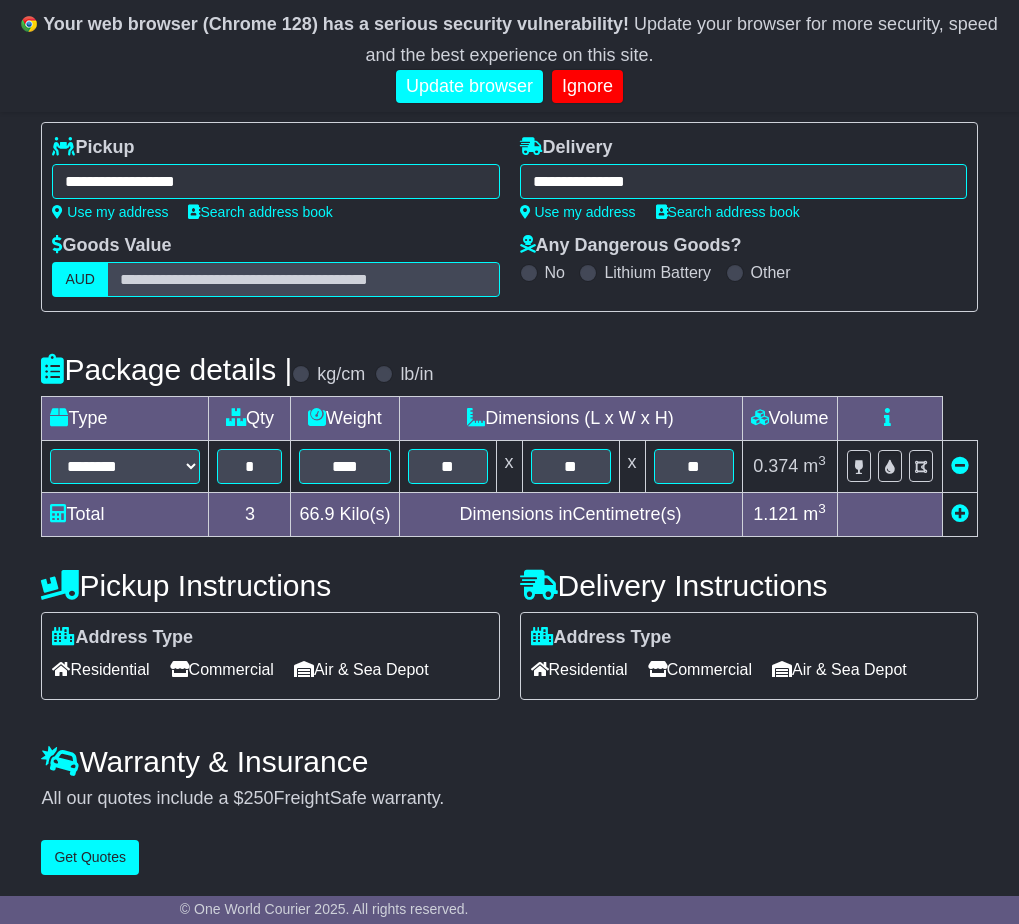 scroll, scrollTop: 279, scrollLeft: 0, axis: vertical 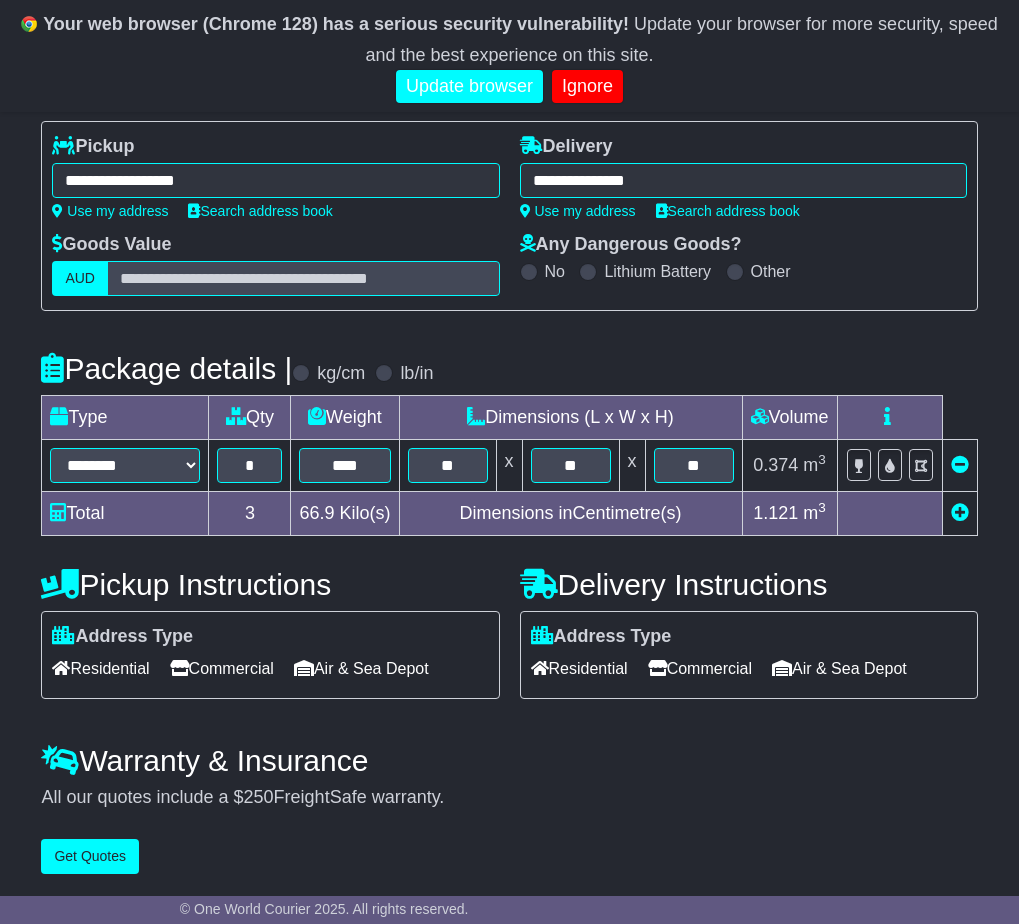 click on "Residential" at bounding box center [100, 668] 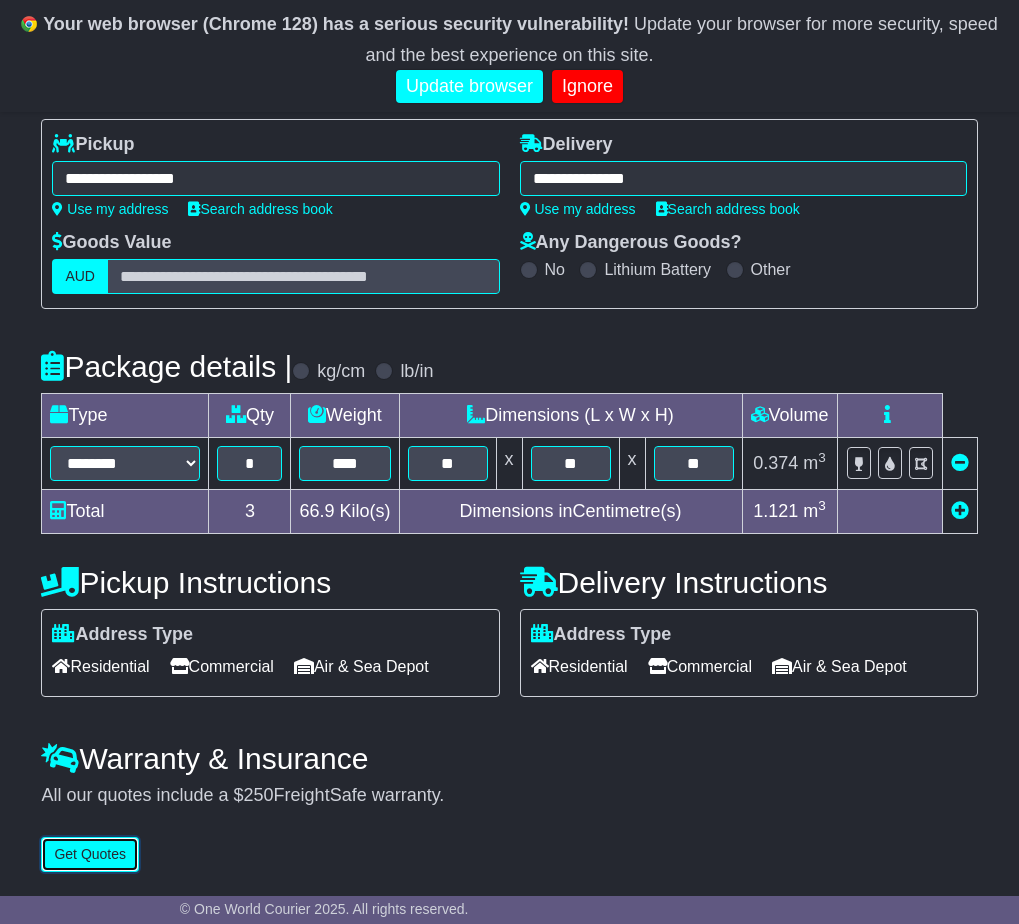 click on "Get Quotes" at bounding box center (90, 854) 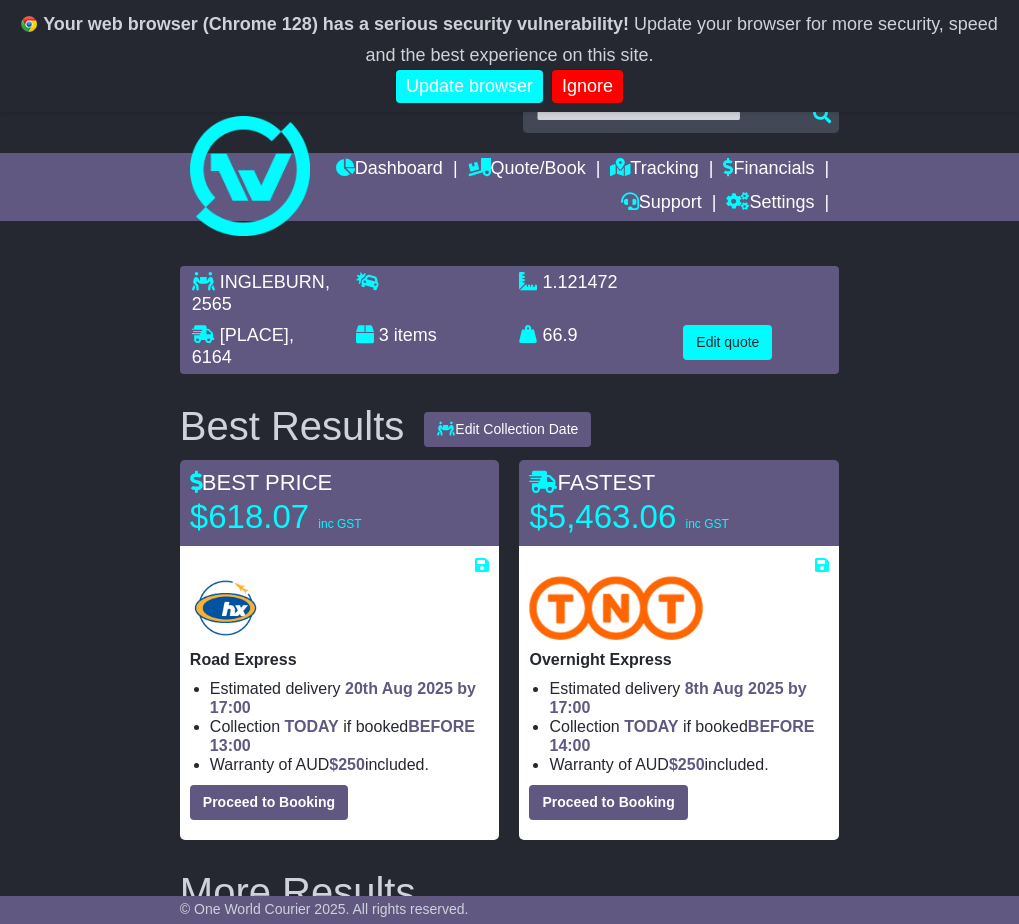 scroll, scrollTop: 0, scrollLeft: 0, axis: both 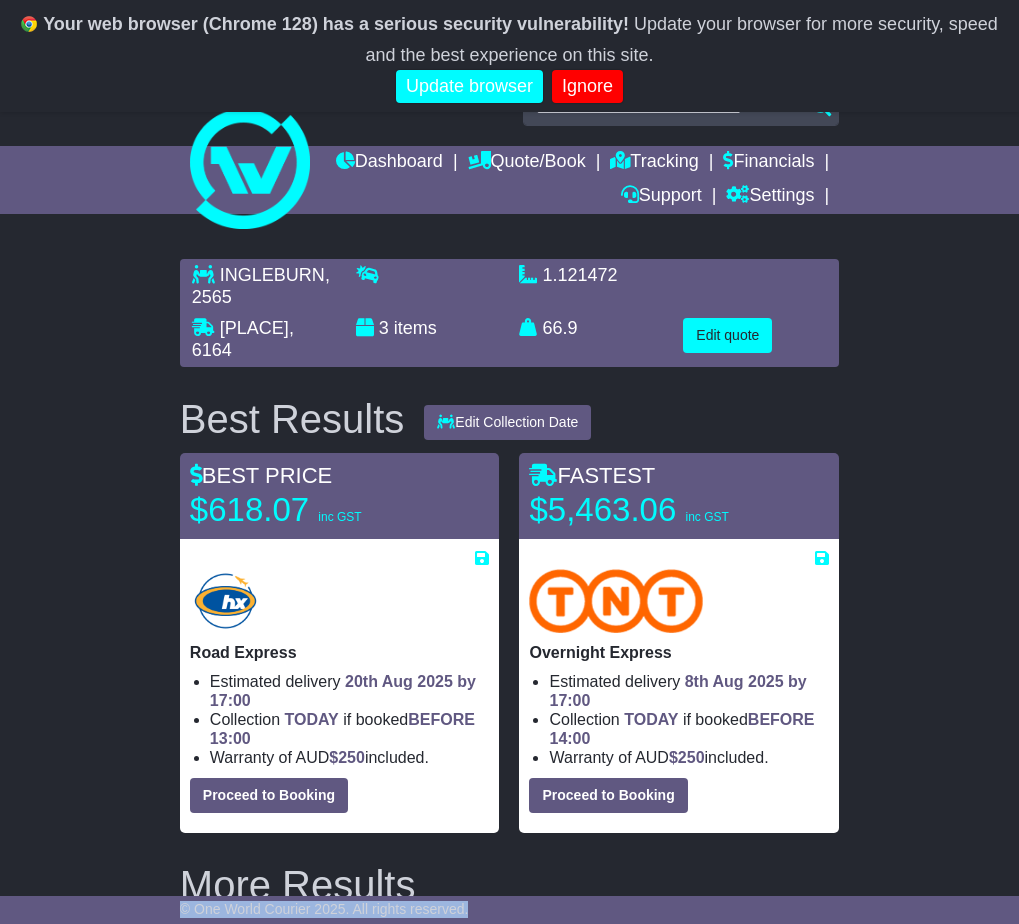 drag, startPoint x: 1002, startPoint y: 917, endPoint x: 1350, endPoint y: 915, distance: 348.00574 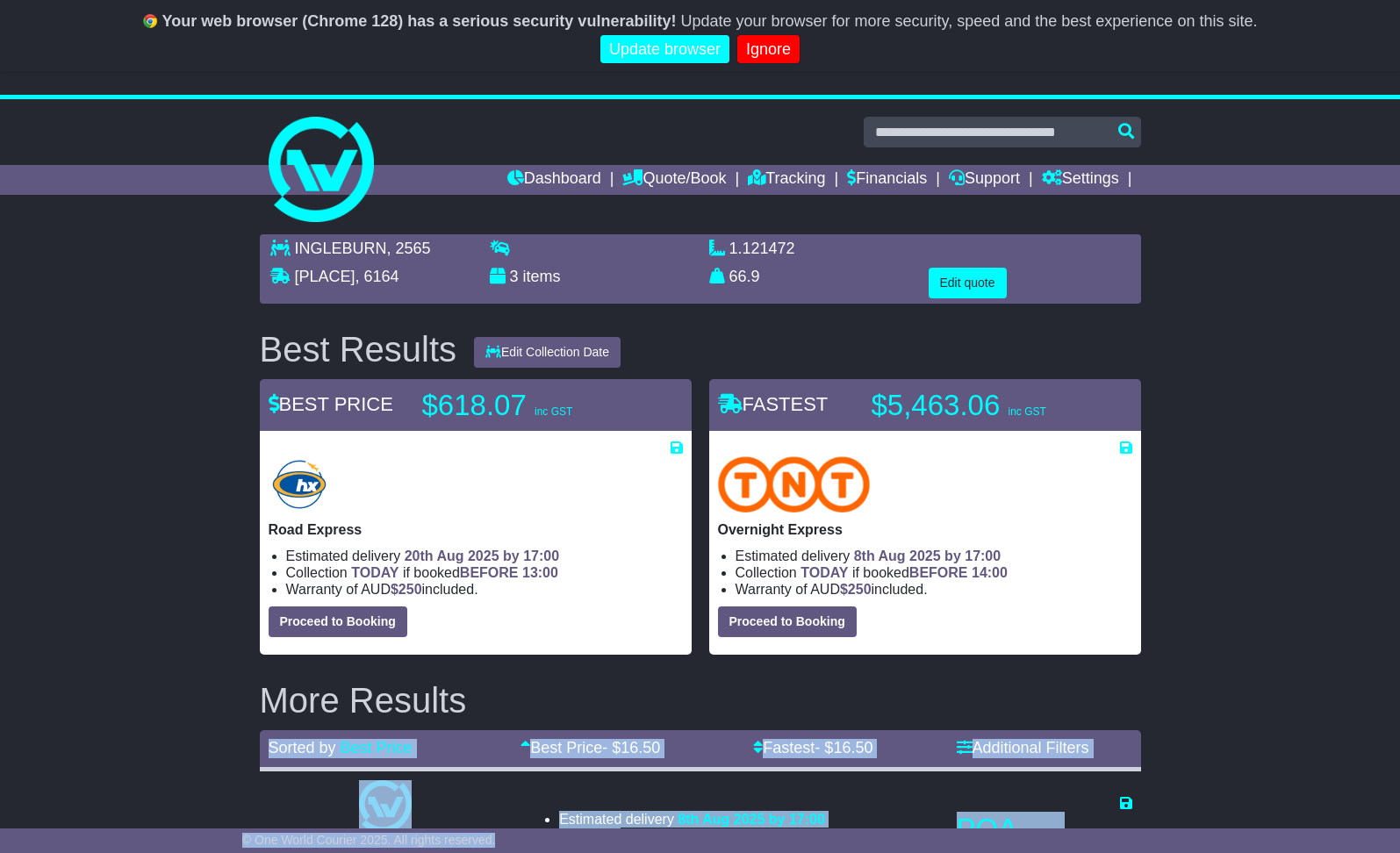 scroll, scrollTop: 0, scrollLeft: 0, axis: both 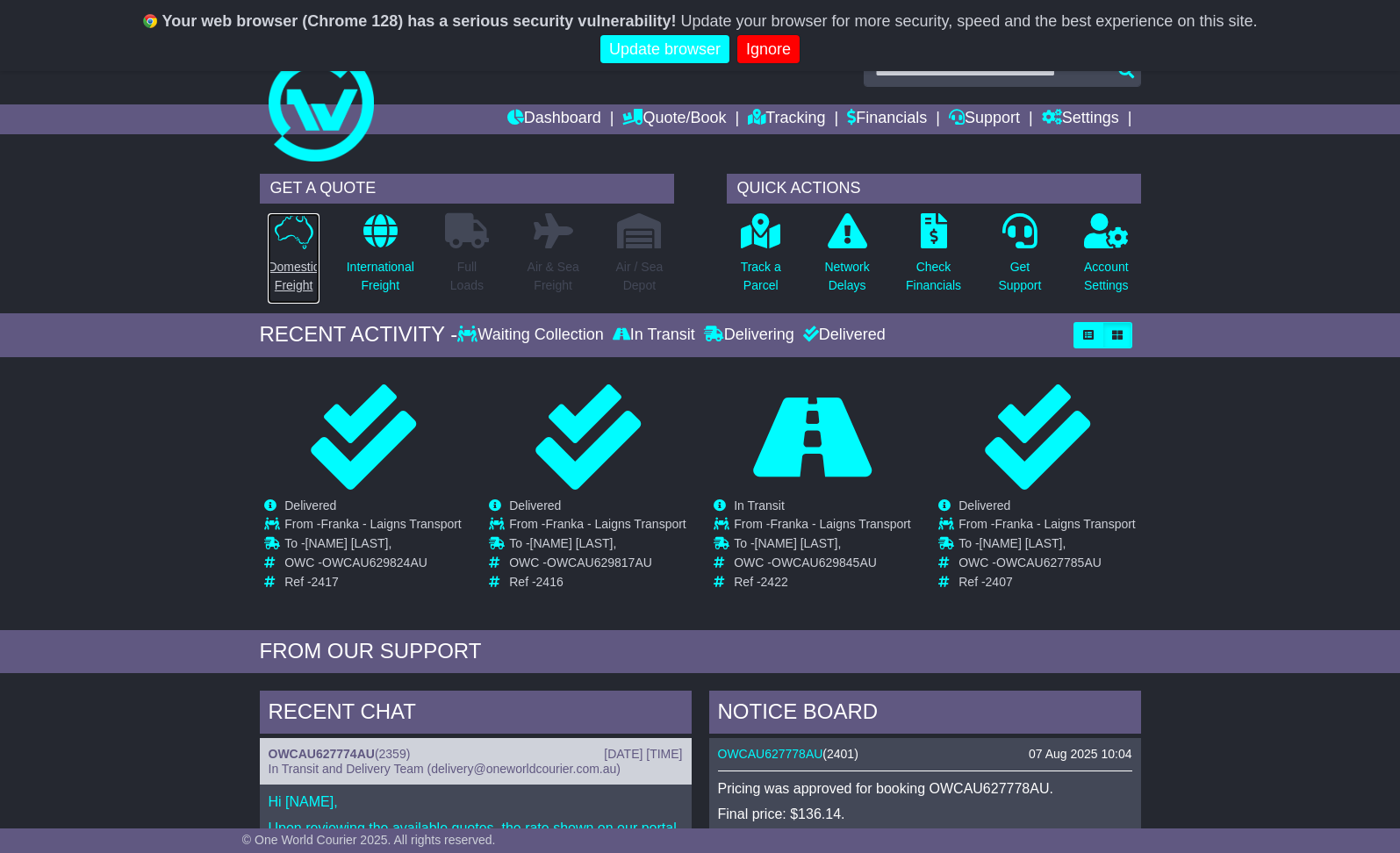 click on "Domestic Freight" at bounding box center [293, 276] 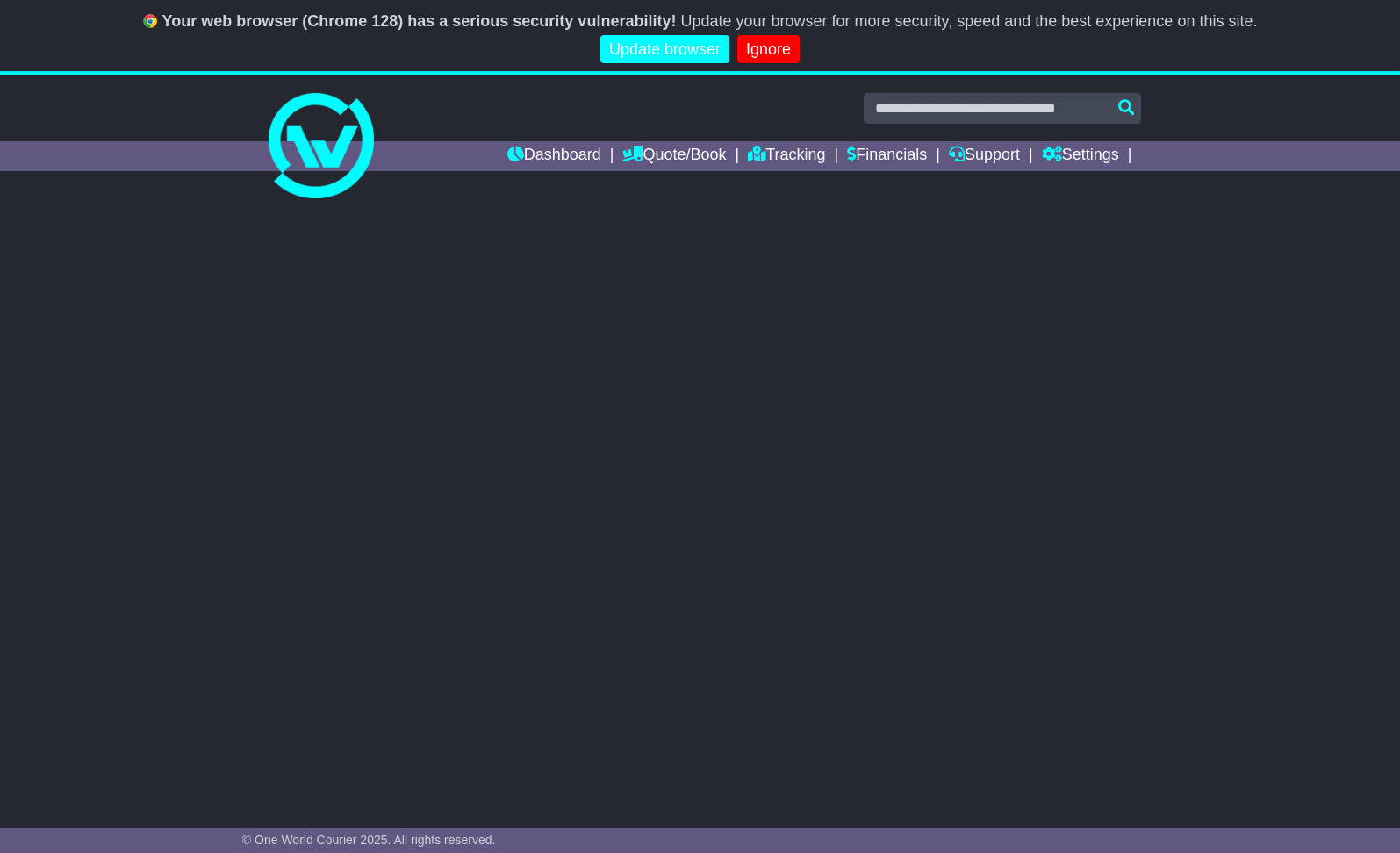 scroll, scrollTop: 0, scrollLeft: 0, axis: both 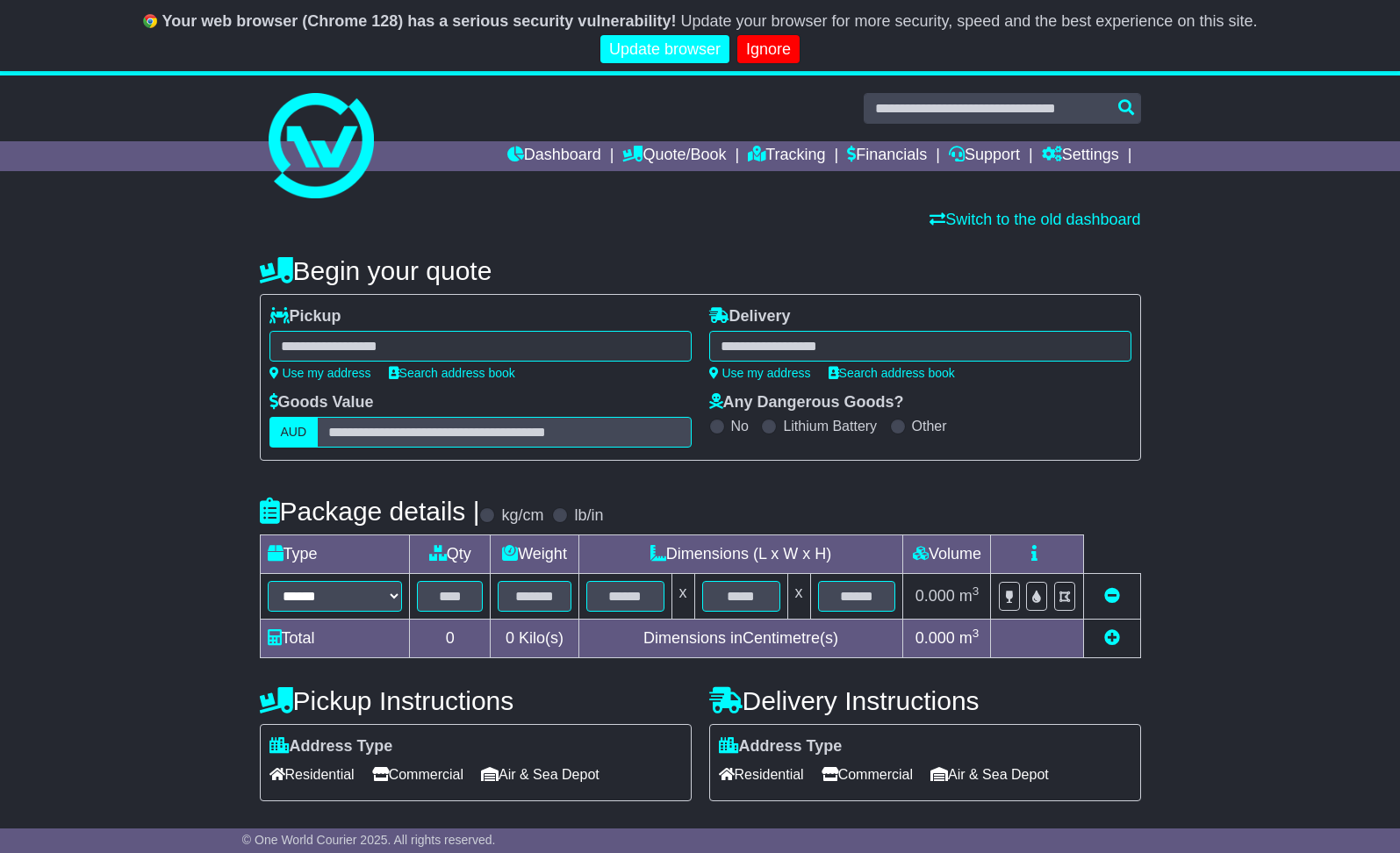 click on "**********" at bounding box center (480, 343) 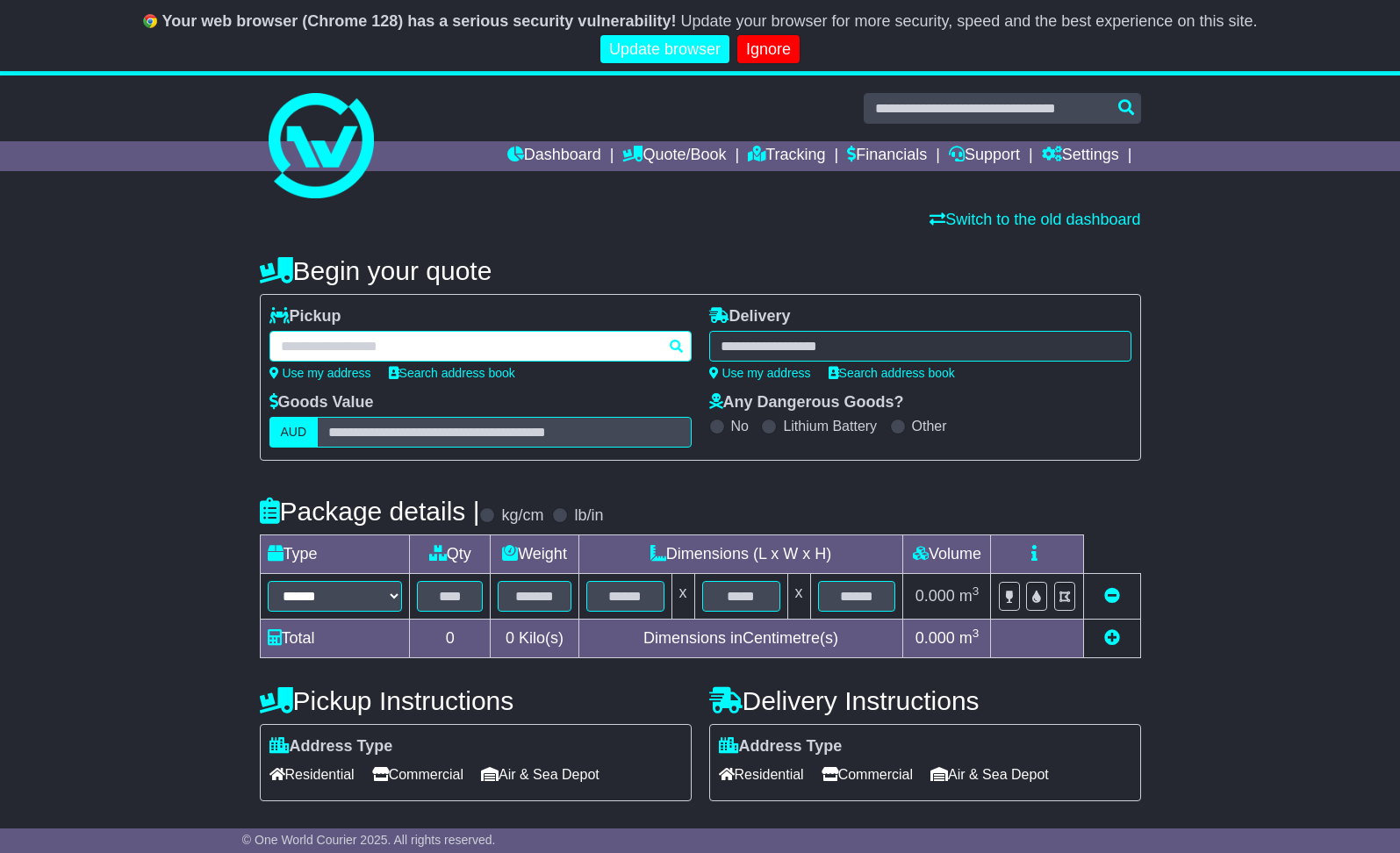 click at bounding box center [480, 346] 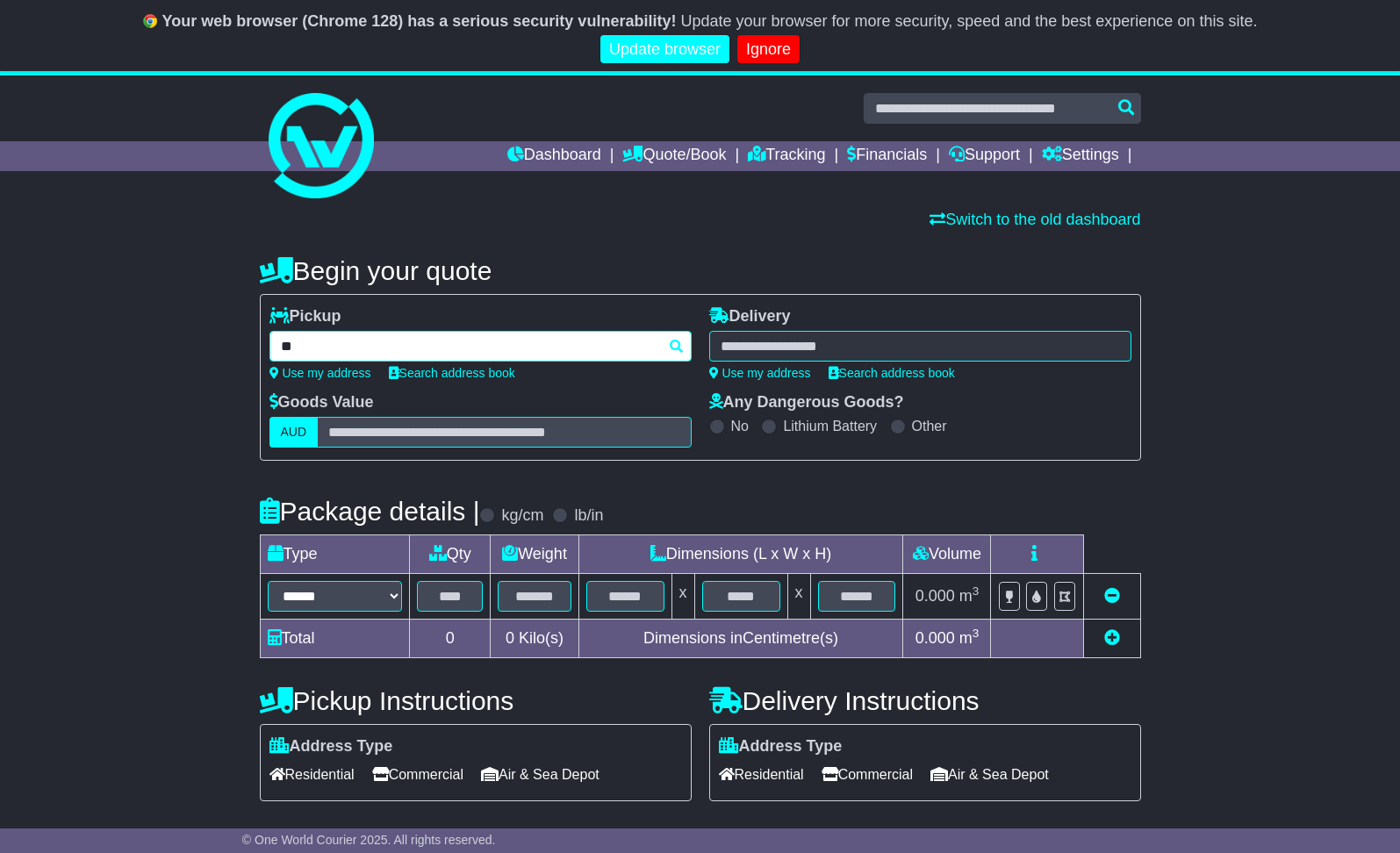 scroll, scrollTop: 0, scrollLeft: 0, axis: both 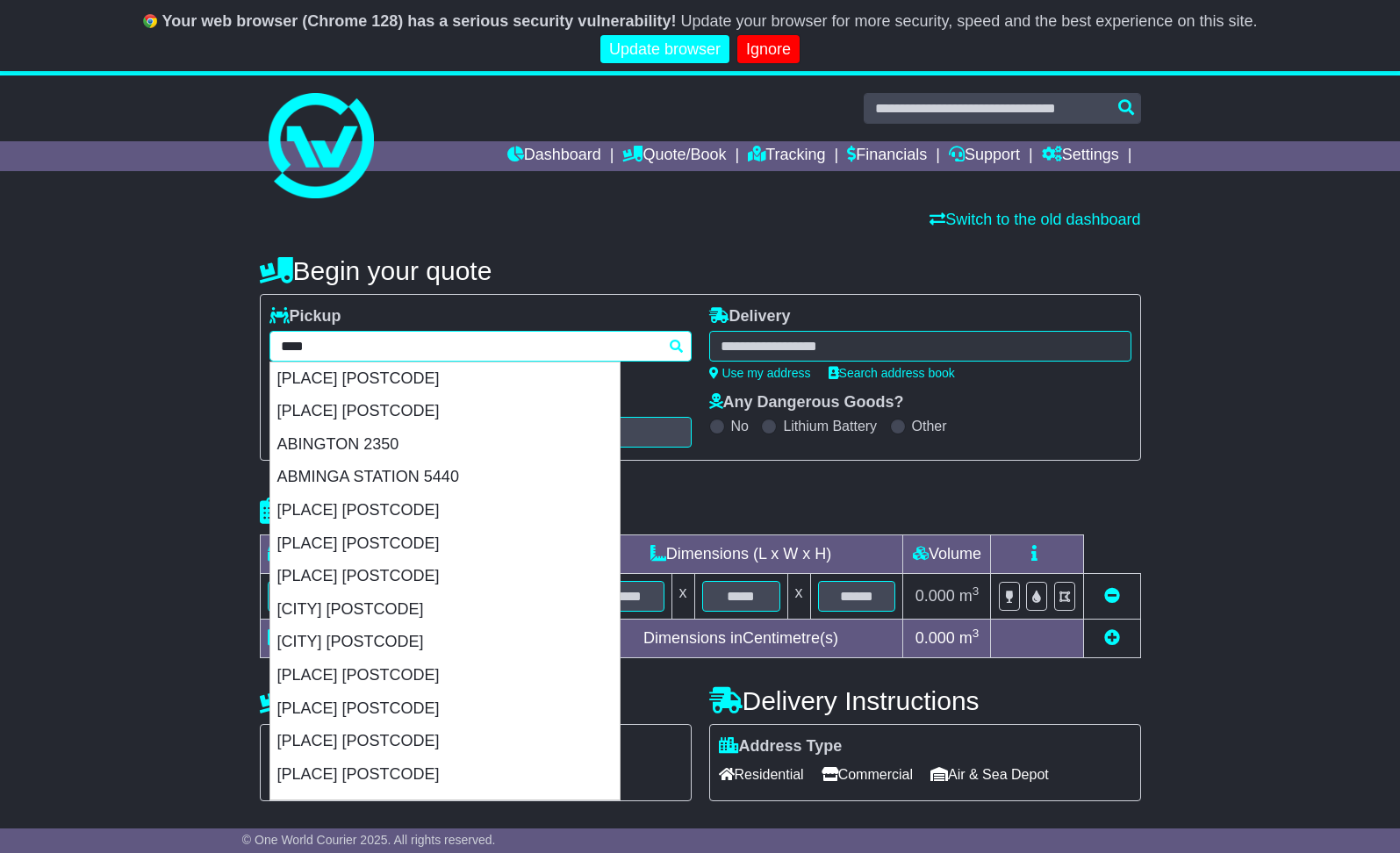 type on "*****" 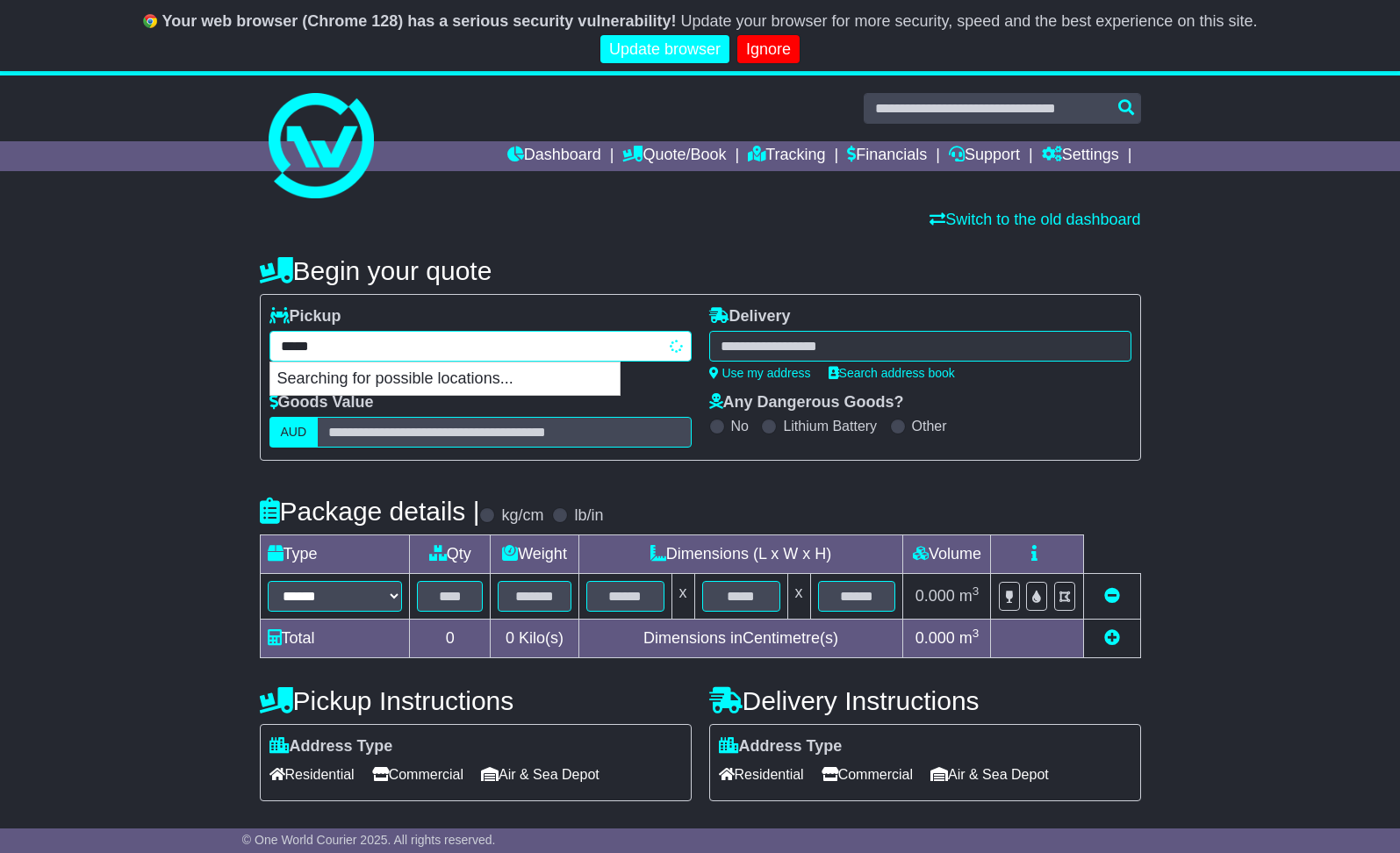 type on "**********" 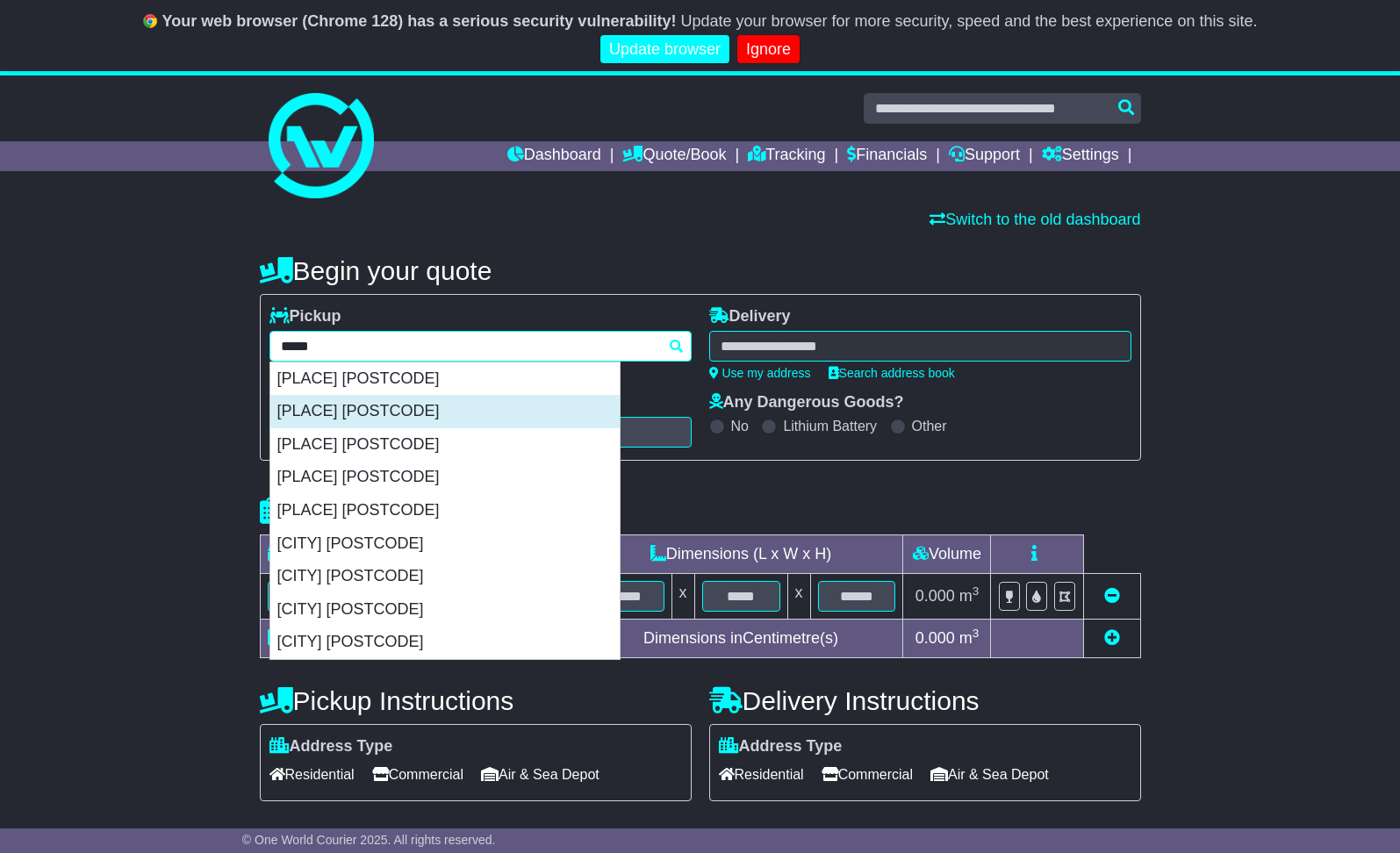 click on "[CITY] [POSTCODE]" at bounding box center (445, 412) 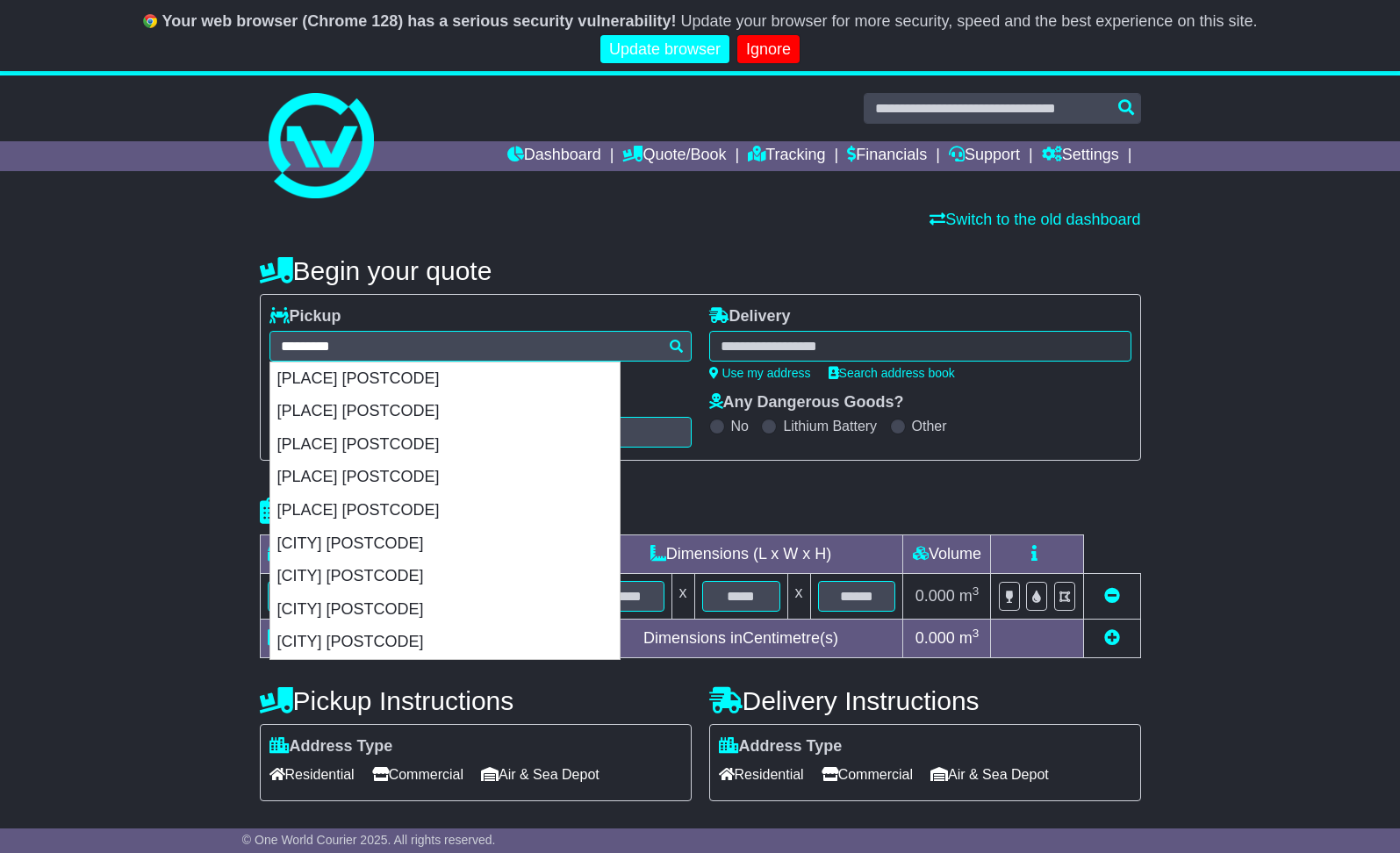 type on "**********" 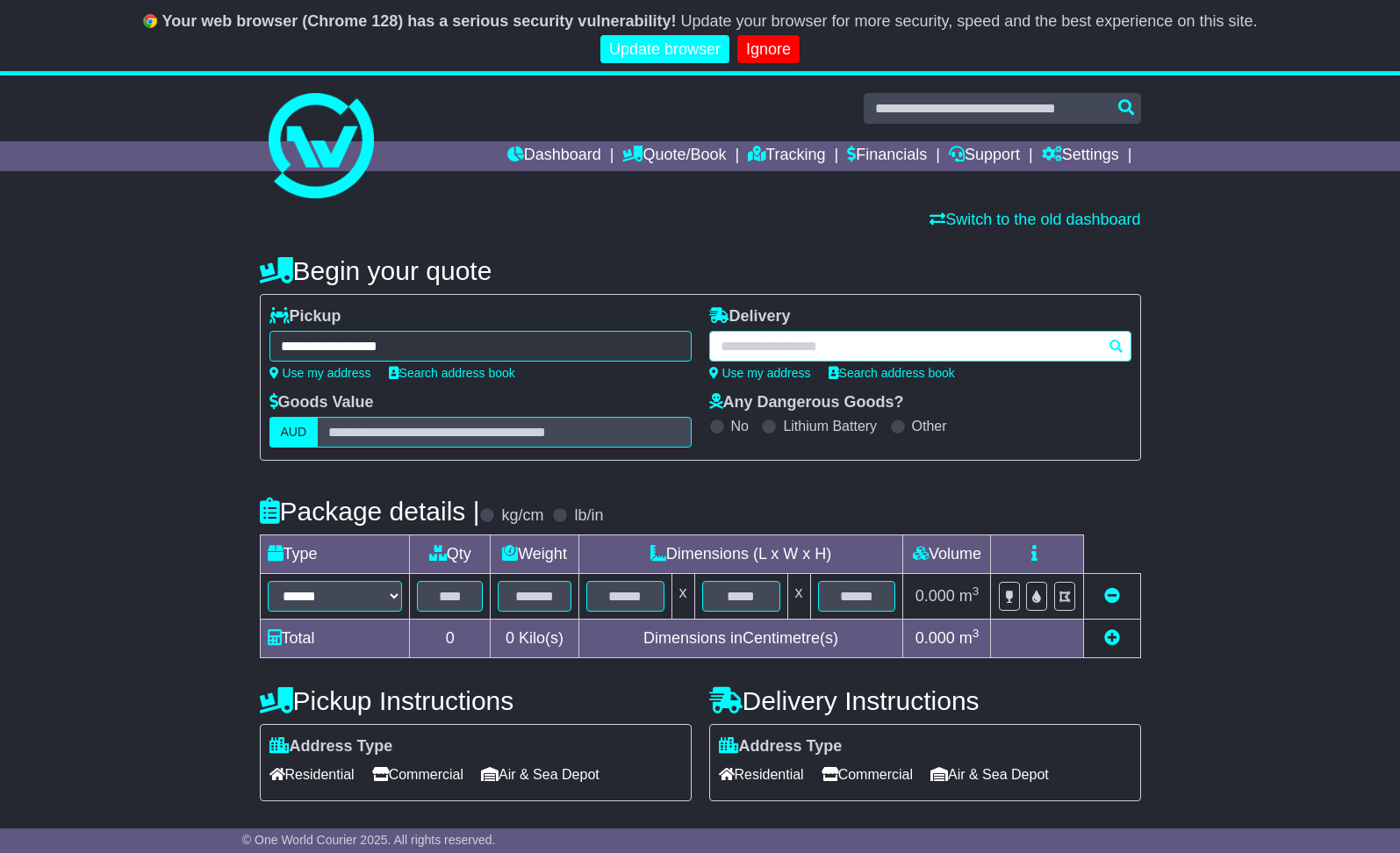 click at bounding box center [920, 346] 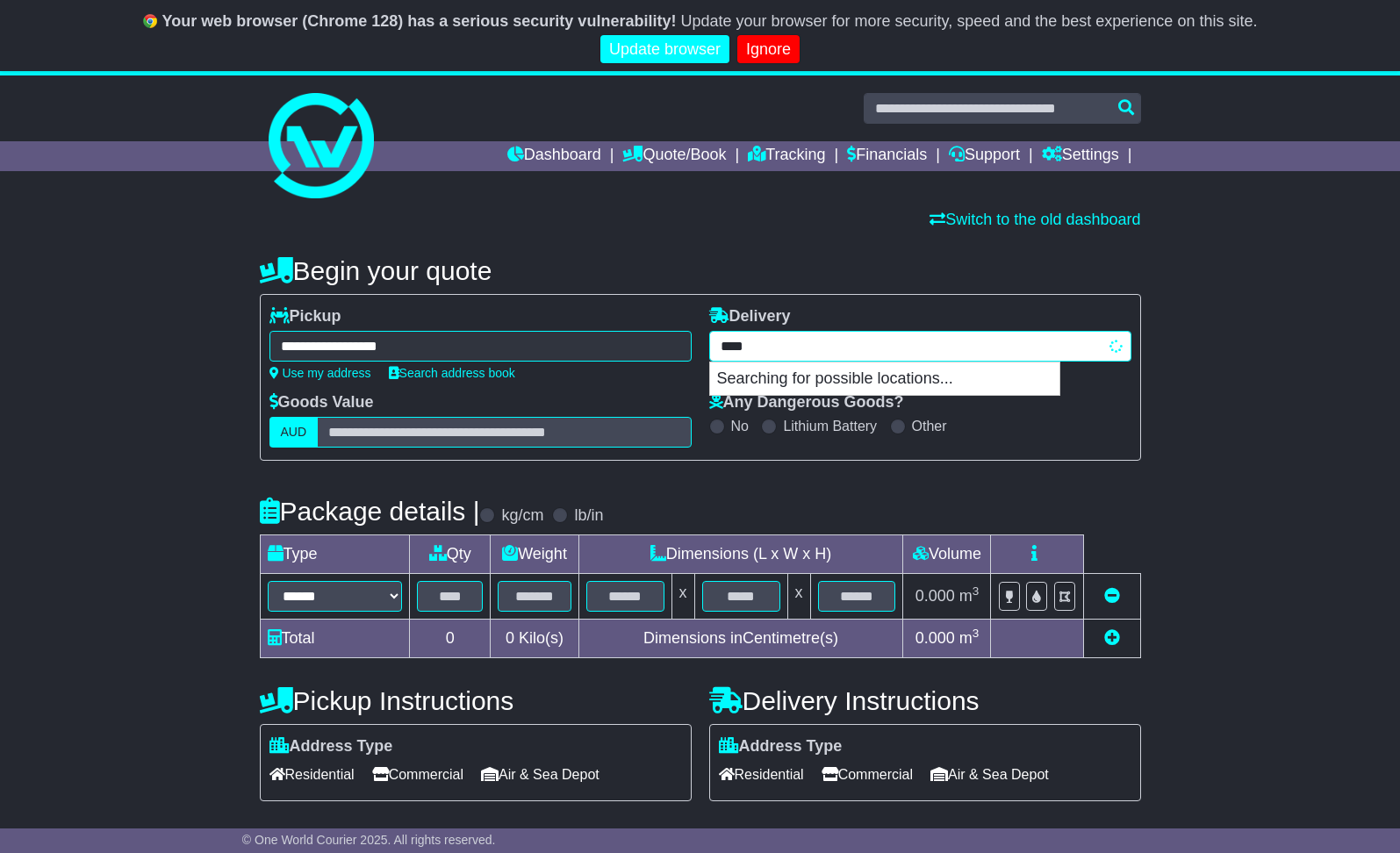type on "*****" 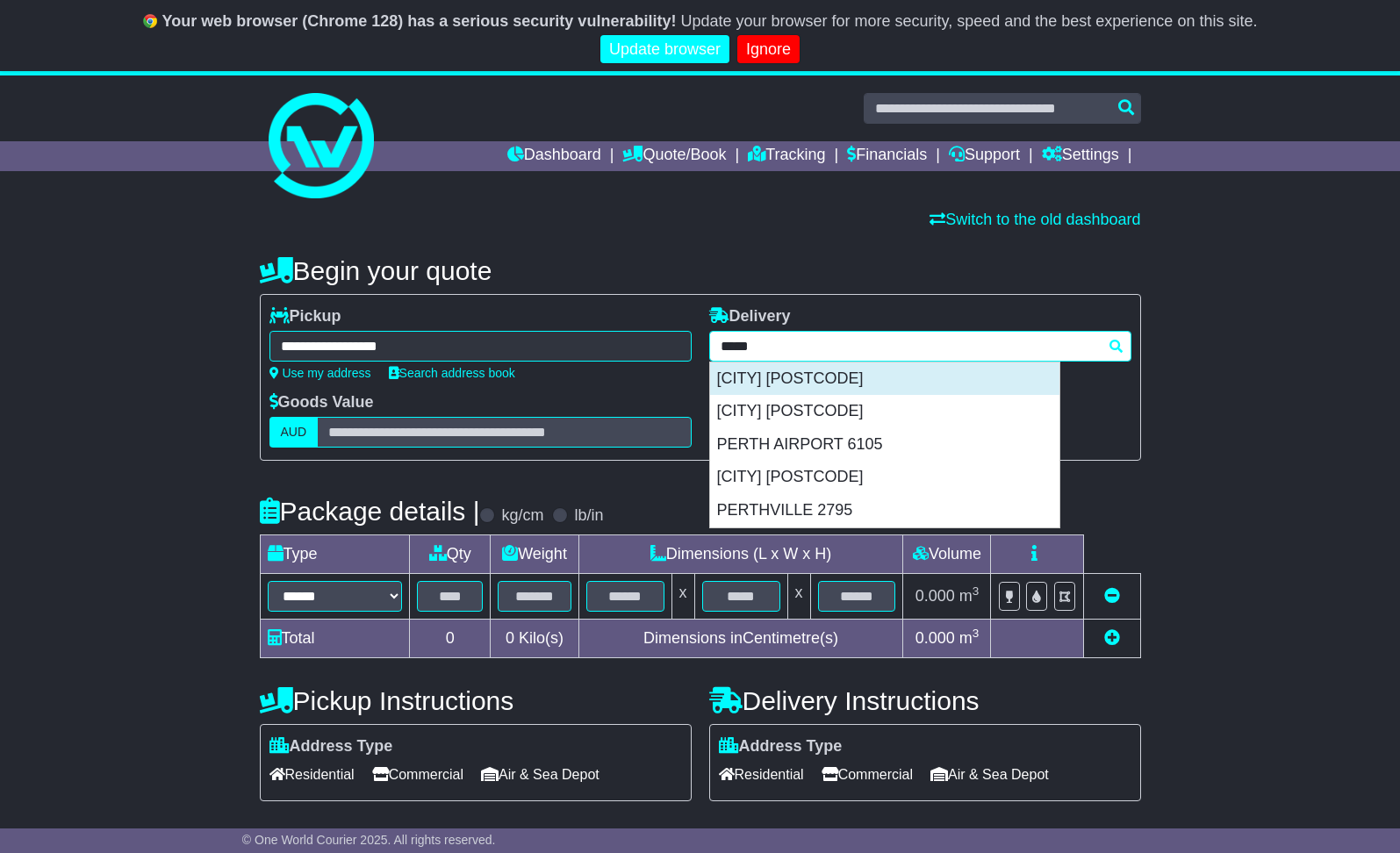 click on "PERTH 6000" at bounding box center (885, 379) 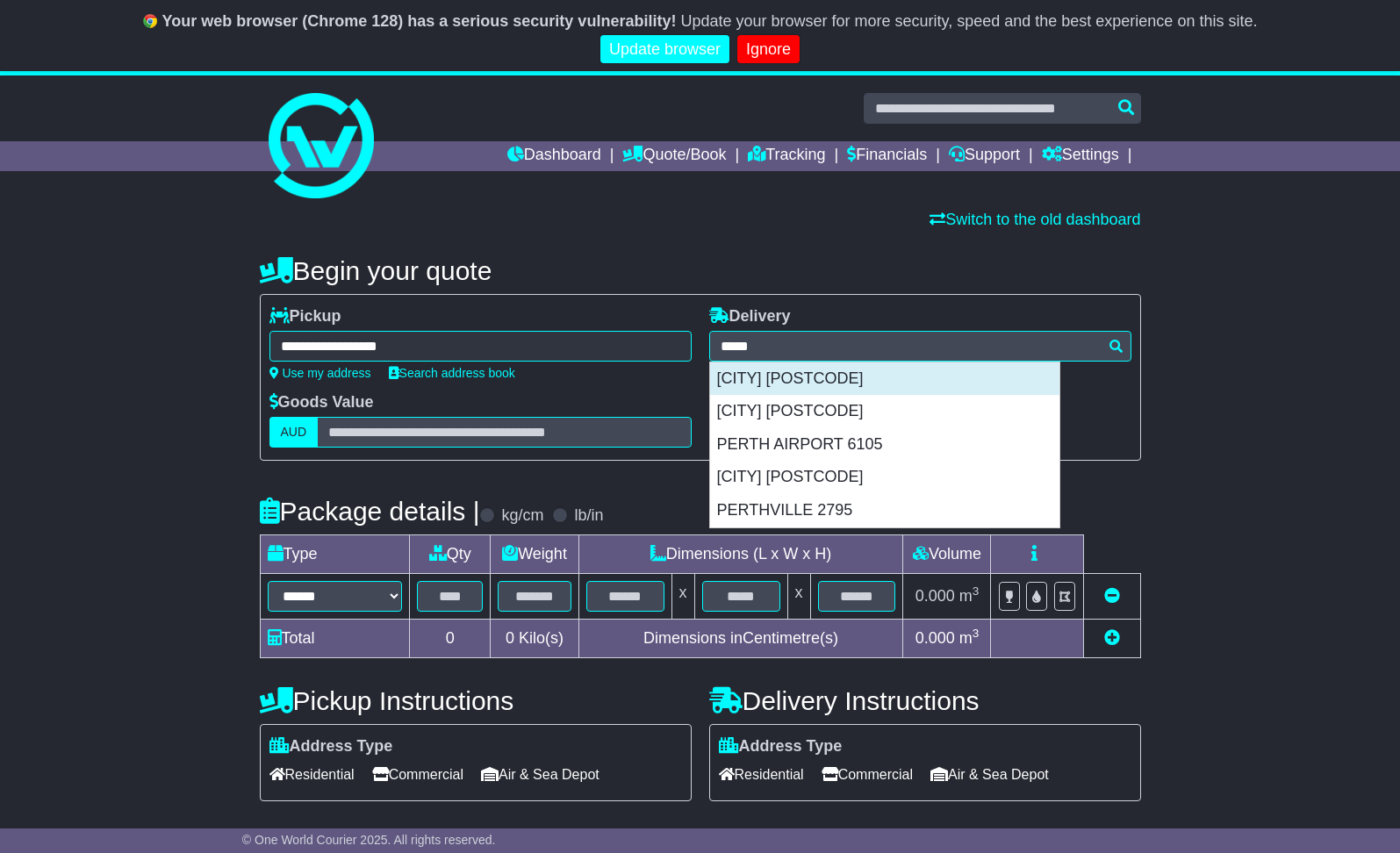 type on "**********" 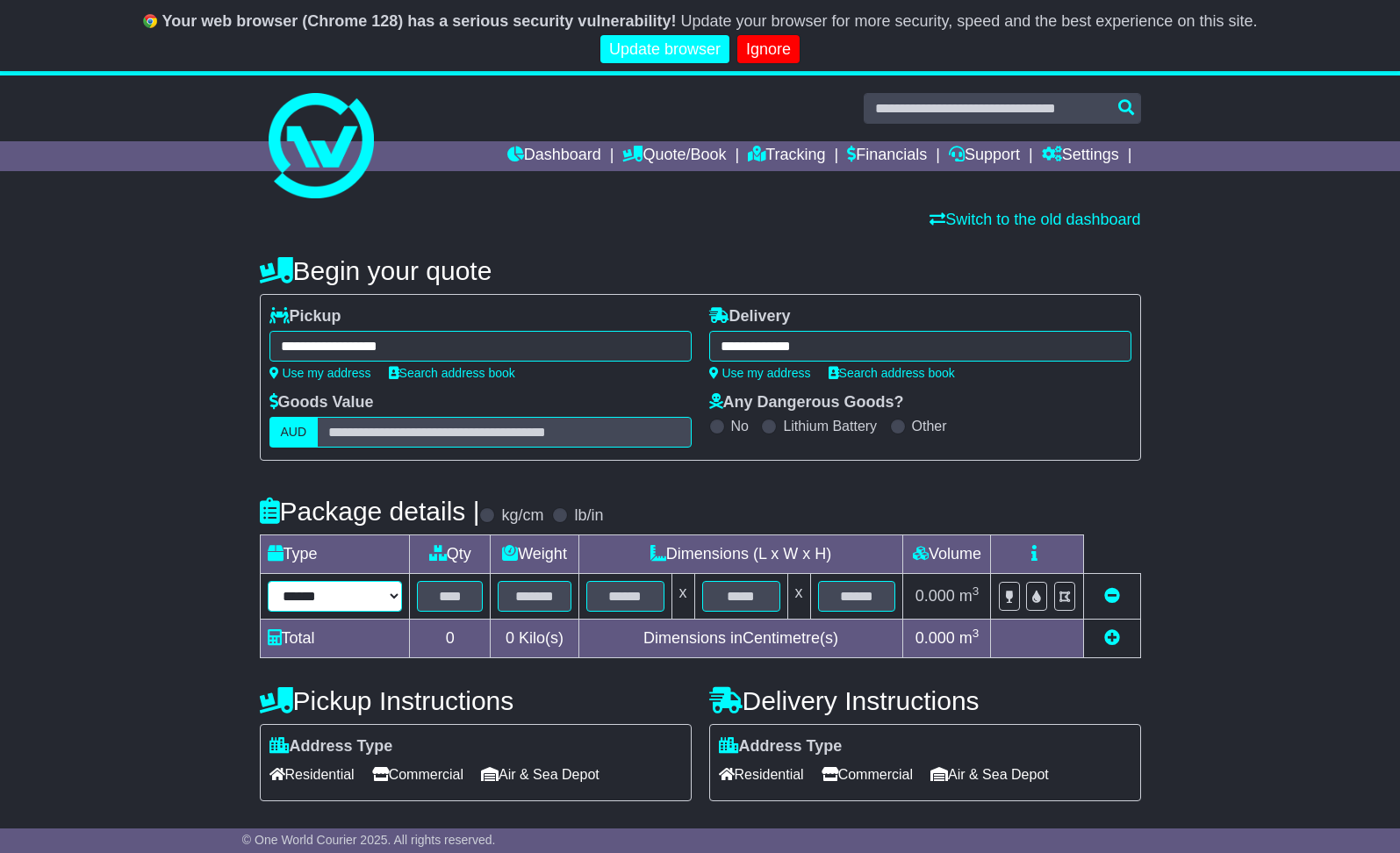 click on "**********" at bounding box center (335, 596) 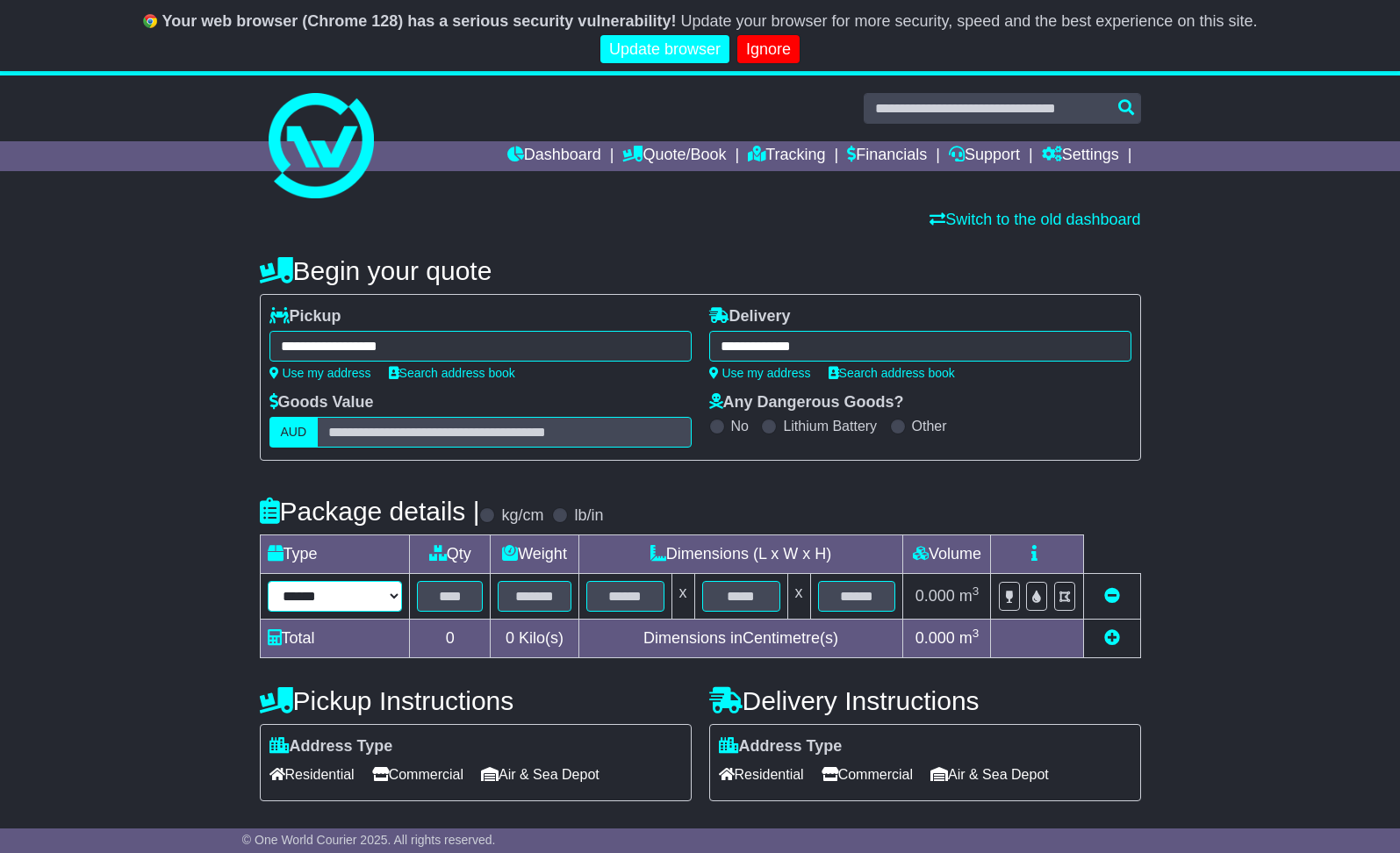 select on "*****" 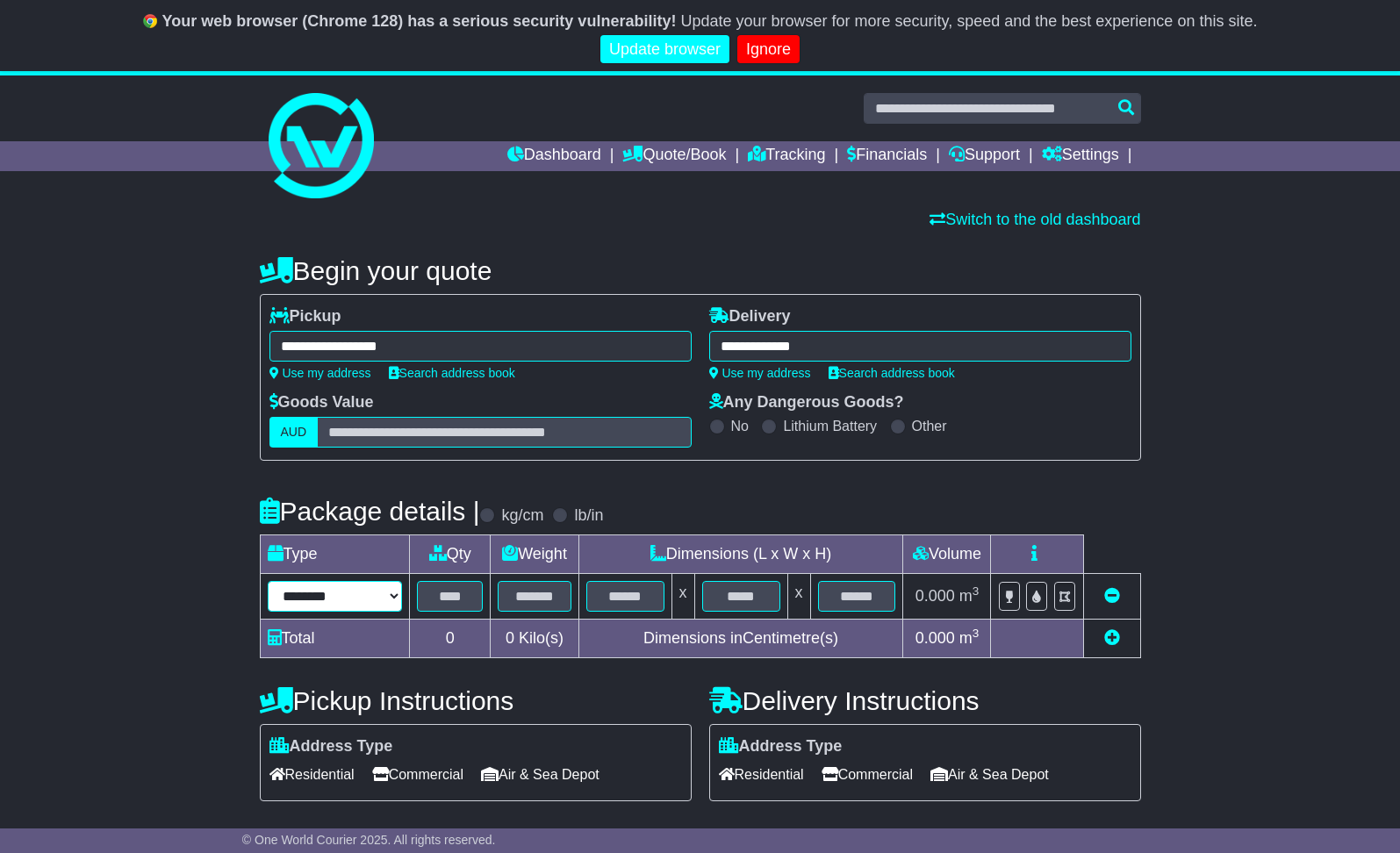 type on "****" 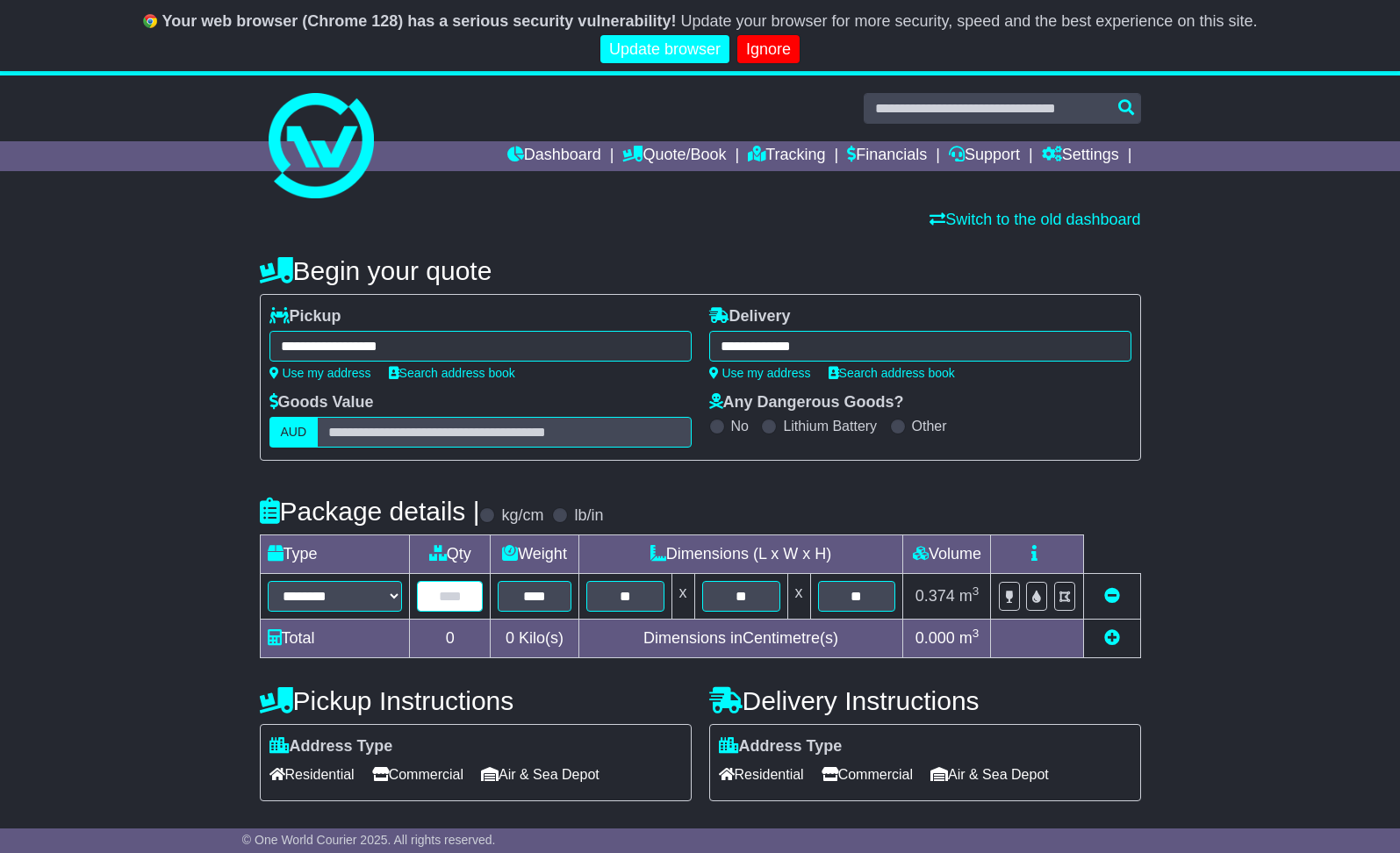 click at bounding box center [449, 596] 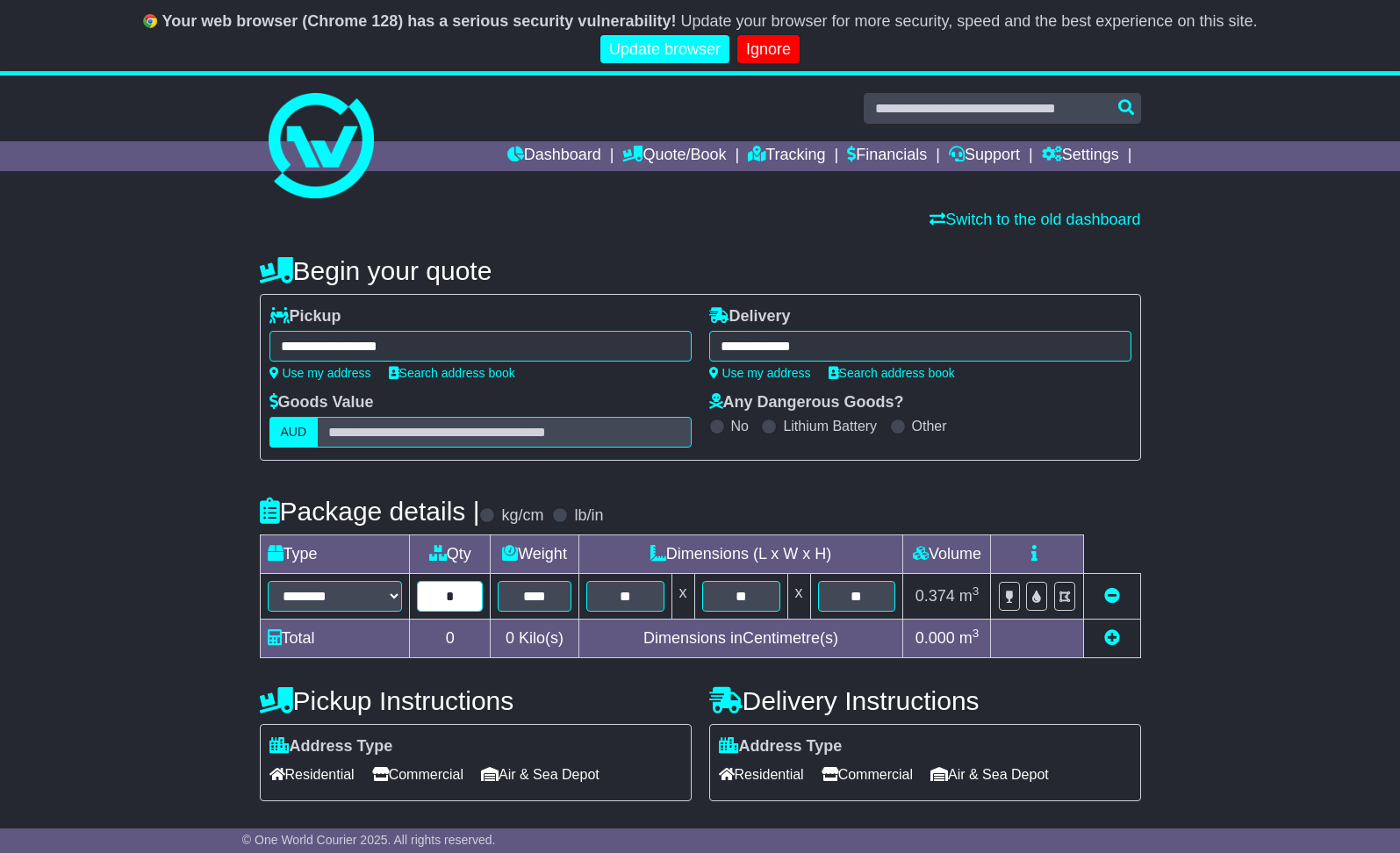 type on "*" 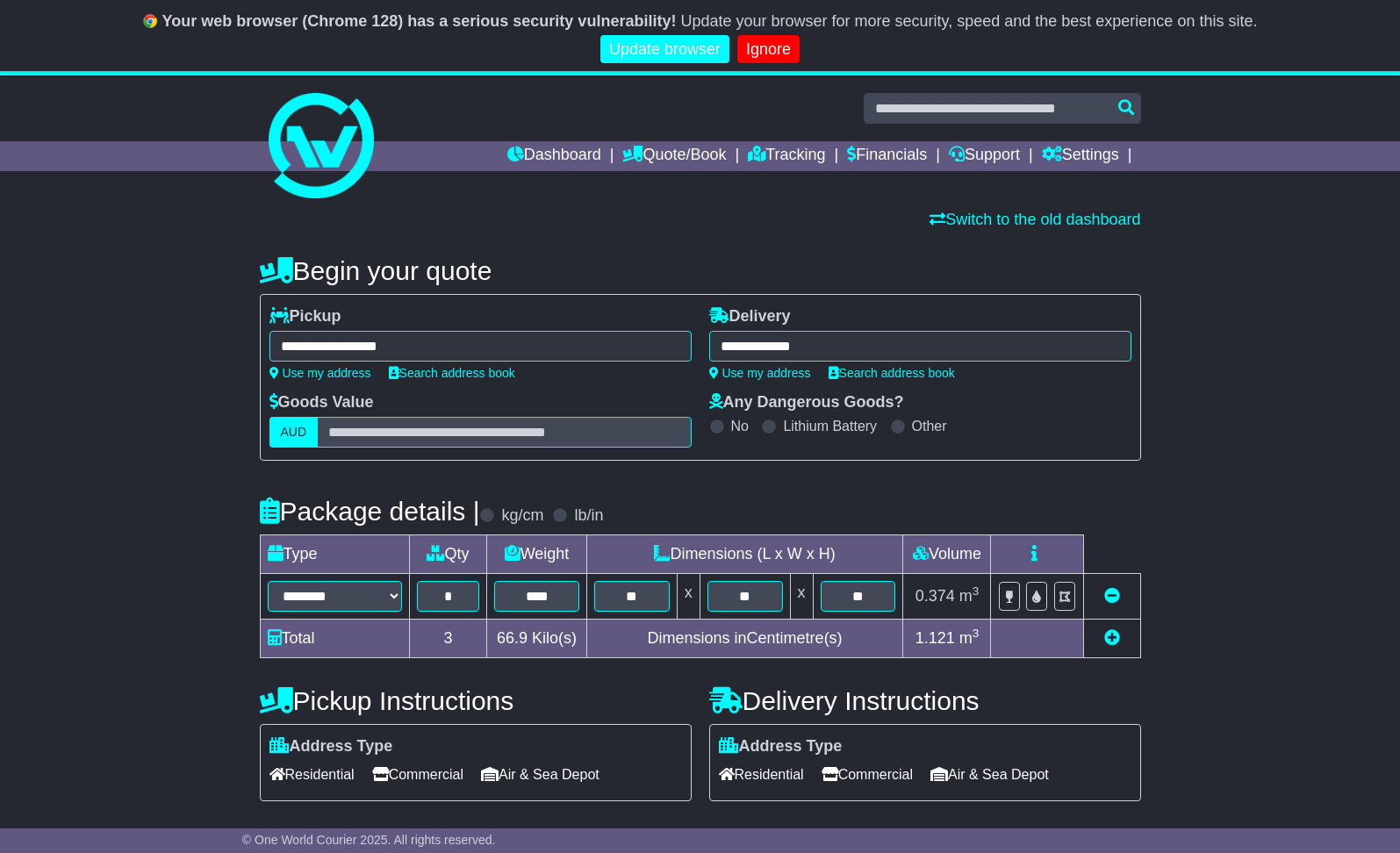 click on "Pickup Instructions
Address Type
Residential
Commercial
Air & Sea Depot
Loading
Forklift  Tail Lift" at bounding box center (476, 745) 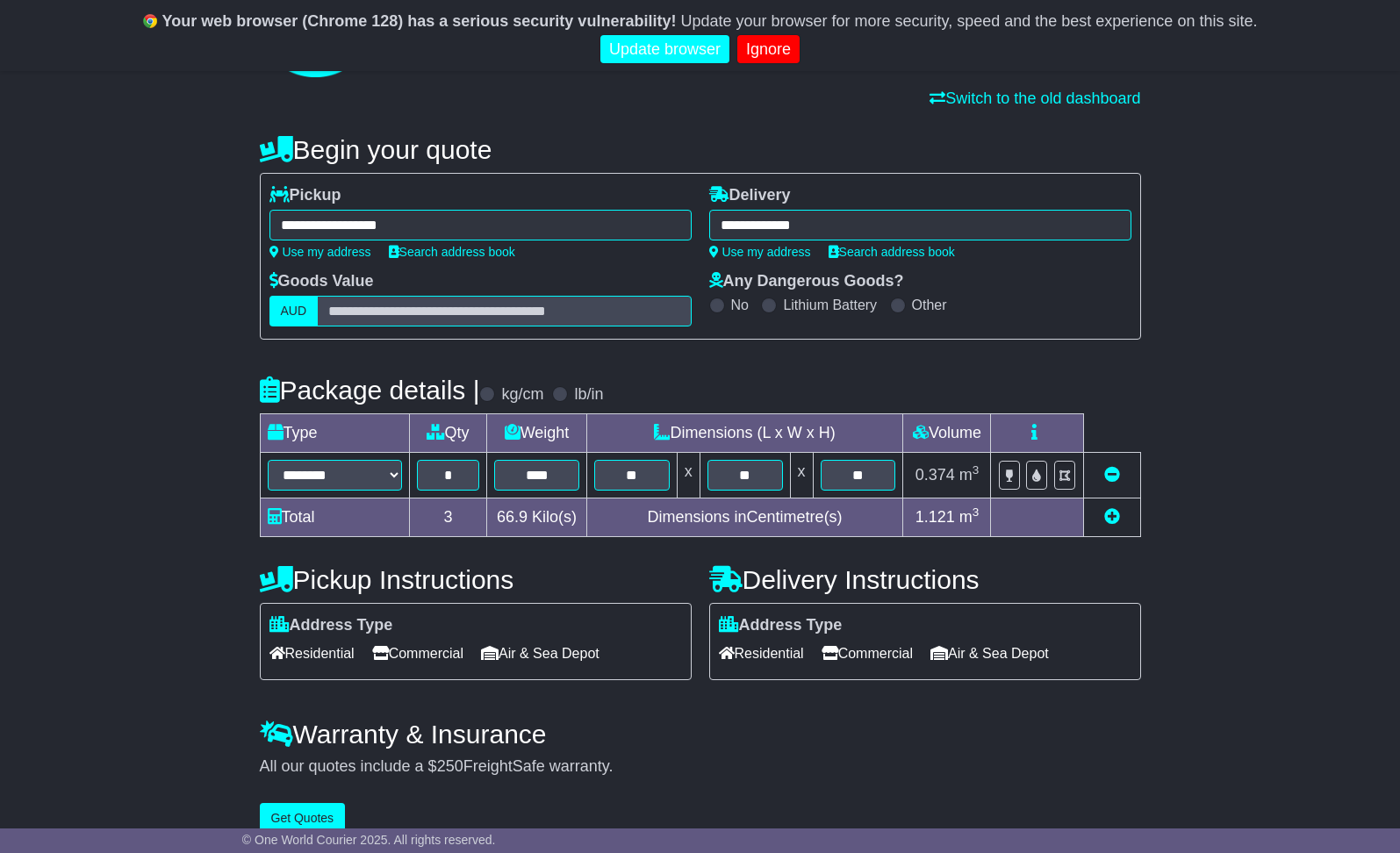 click on "Commercial" at bounding box center (418, 653) 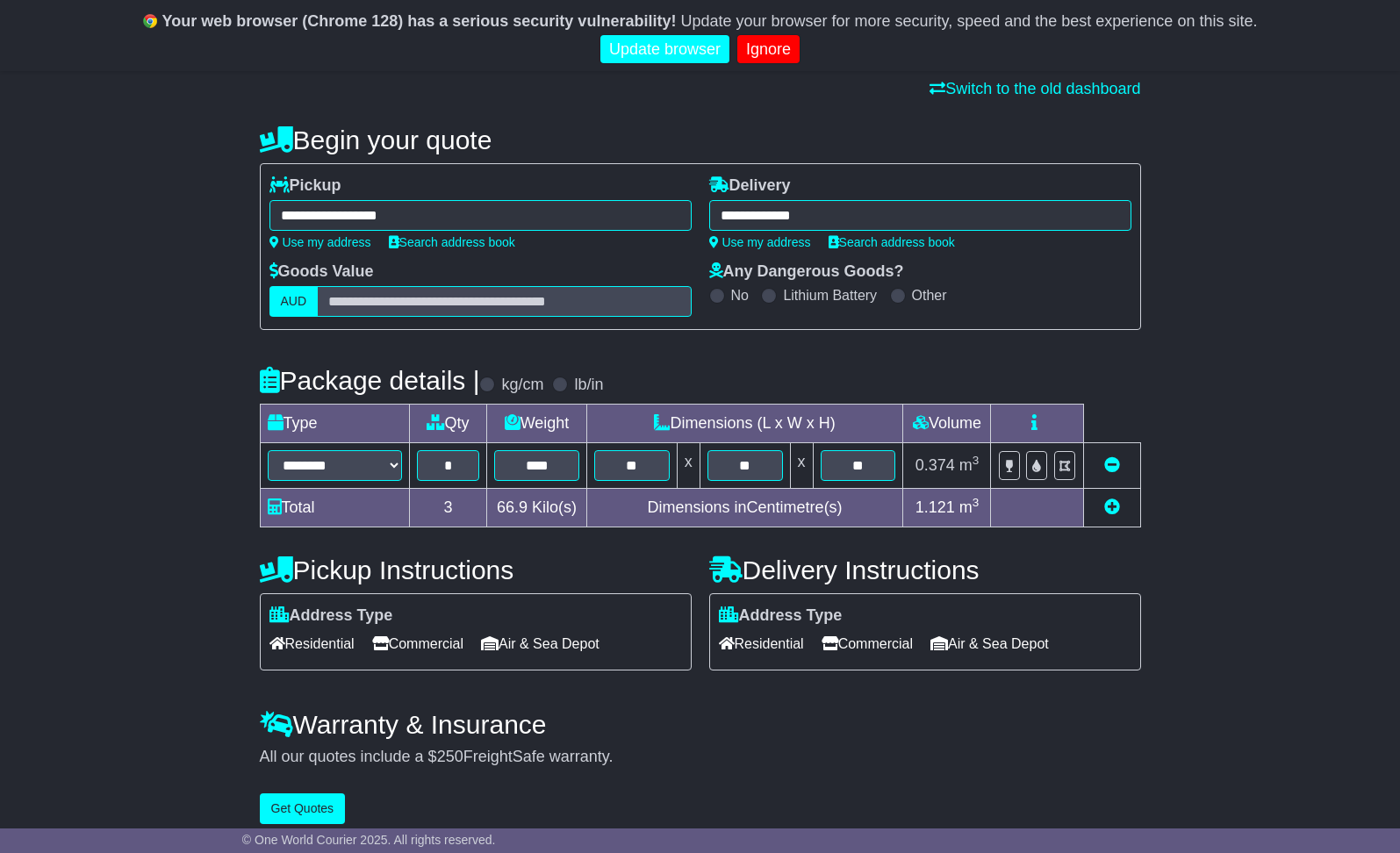scroll, scrollTop: 147, scrollLeft: 0, axis: vertical 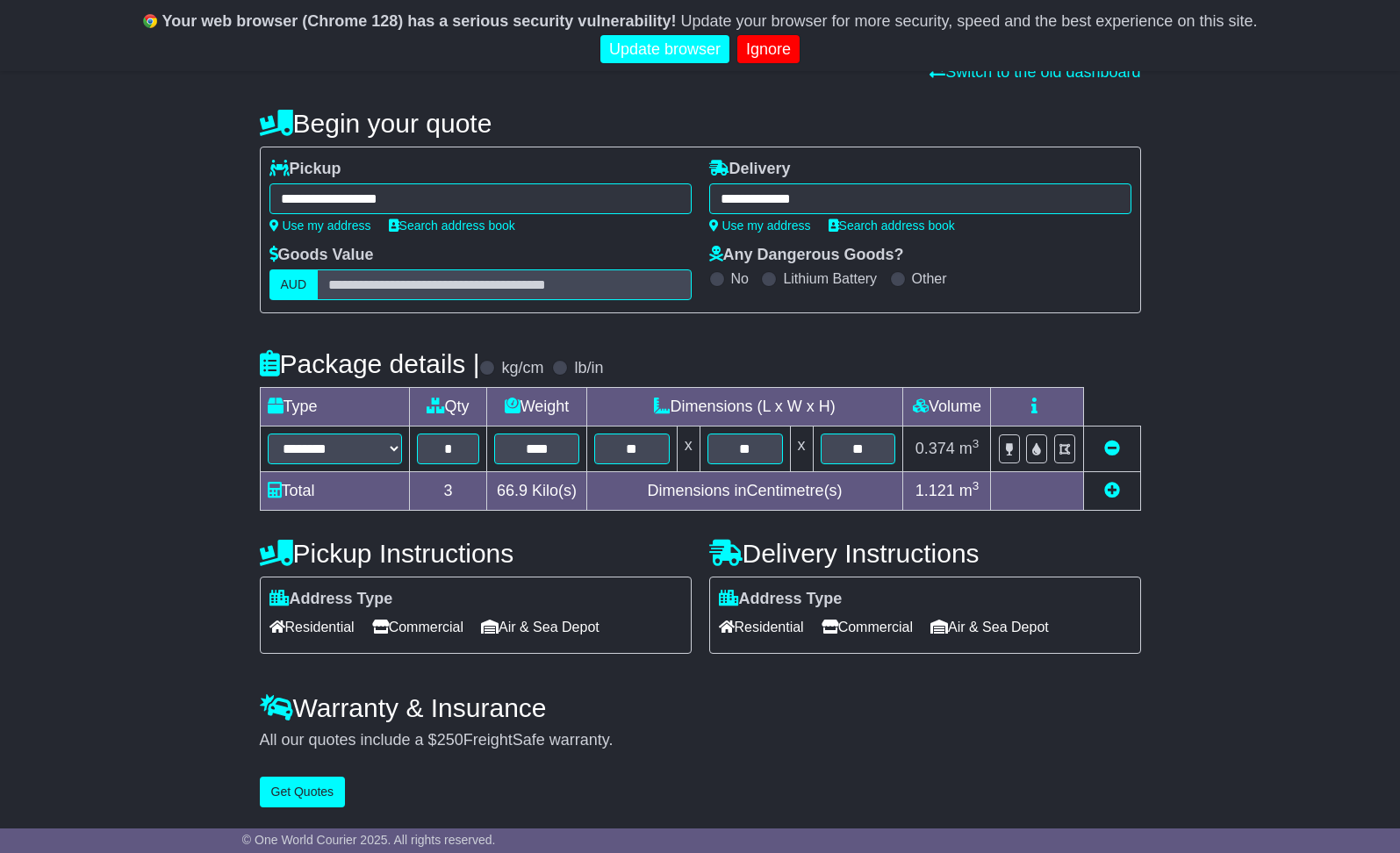 click on "Commercial" at bounding box center (867, 627) 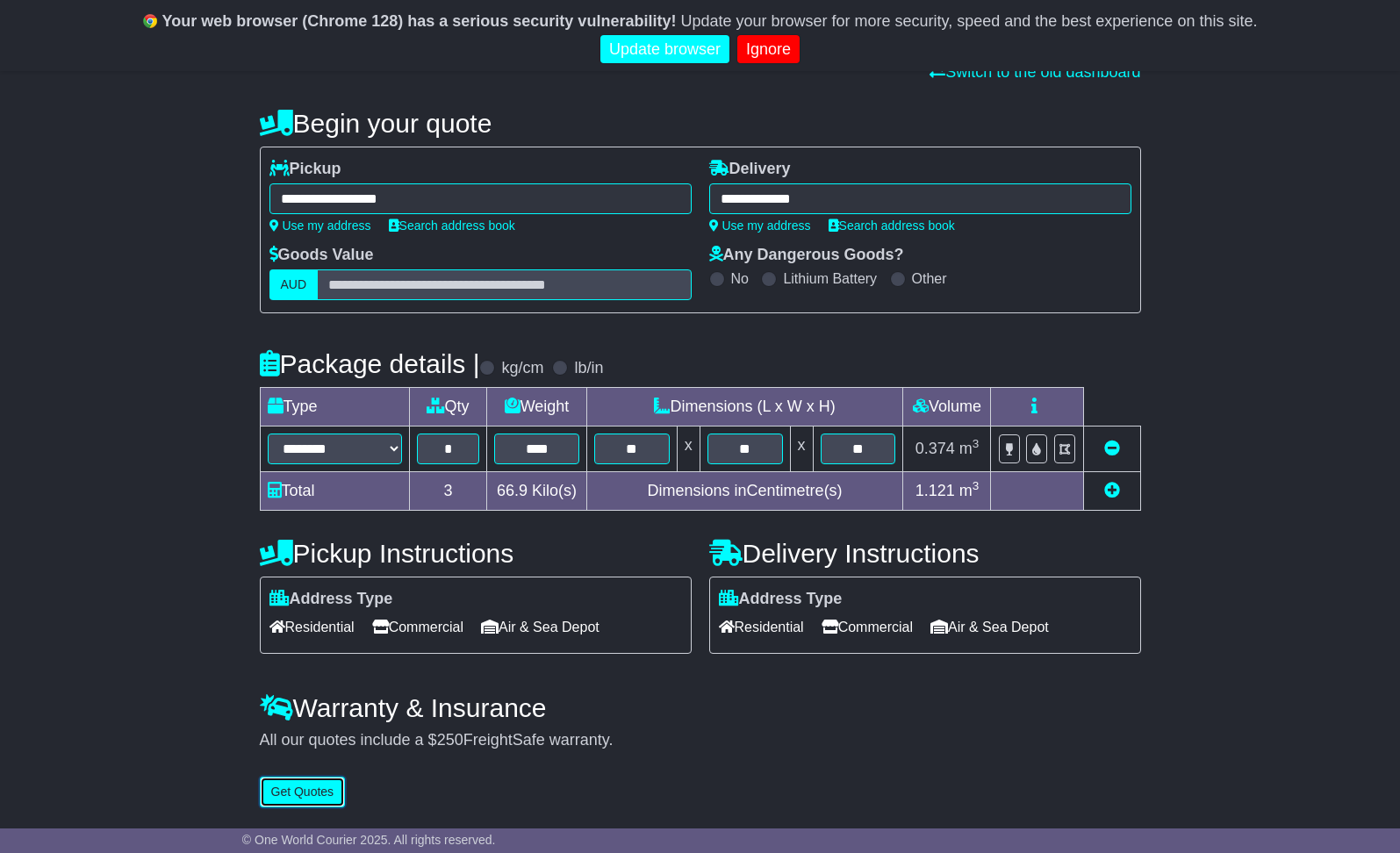 click on "Get Quotes" at bounding box center [303, 792] 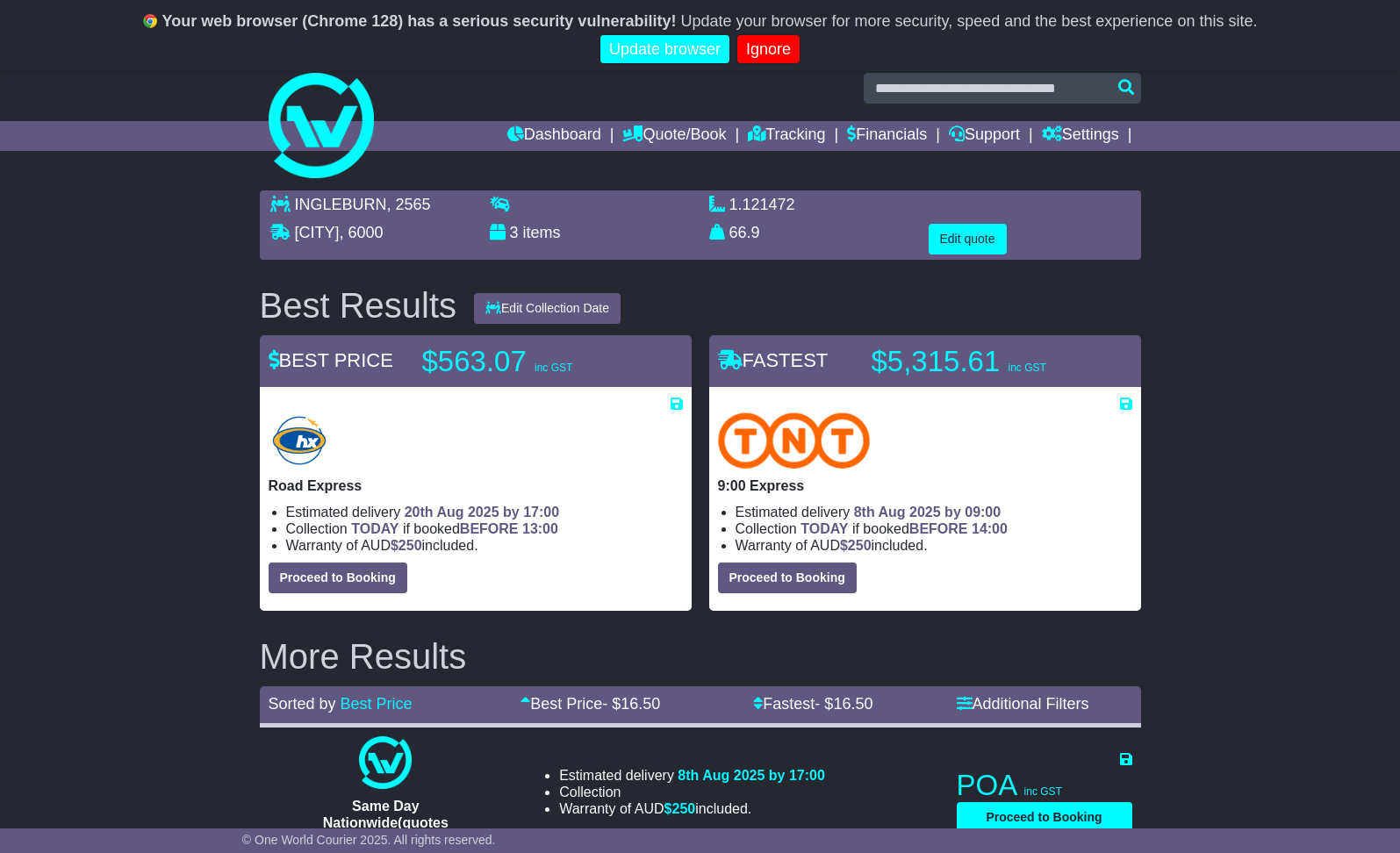 scroll, scrollTop: 0, scrollLeft: 0, axis: both 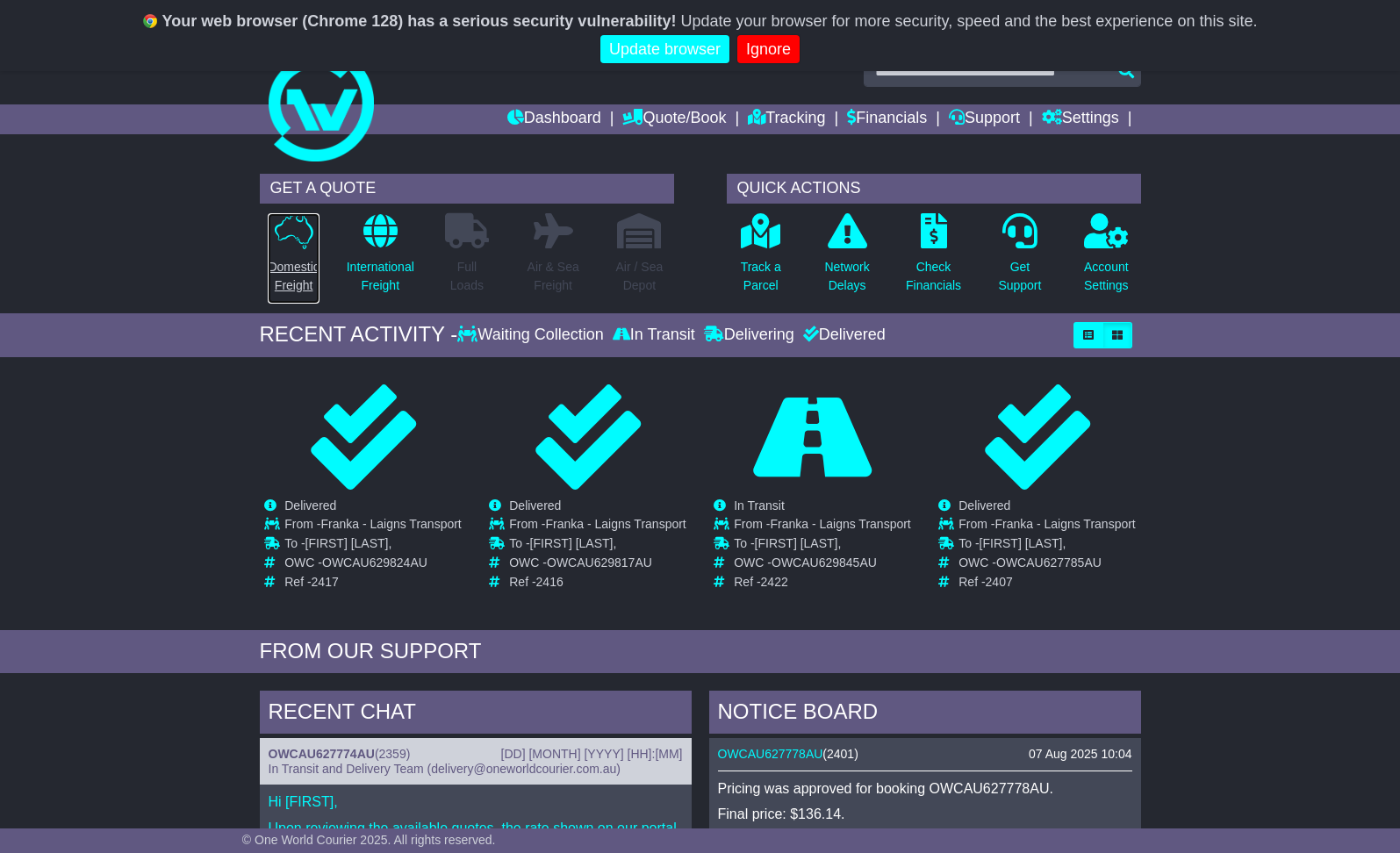click on "Domestic Freight" at bounding box center [293, 276] 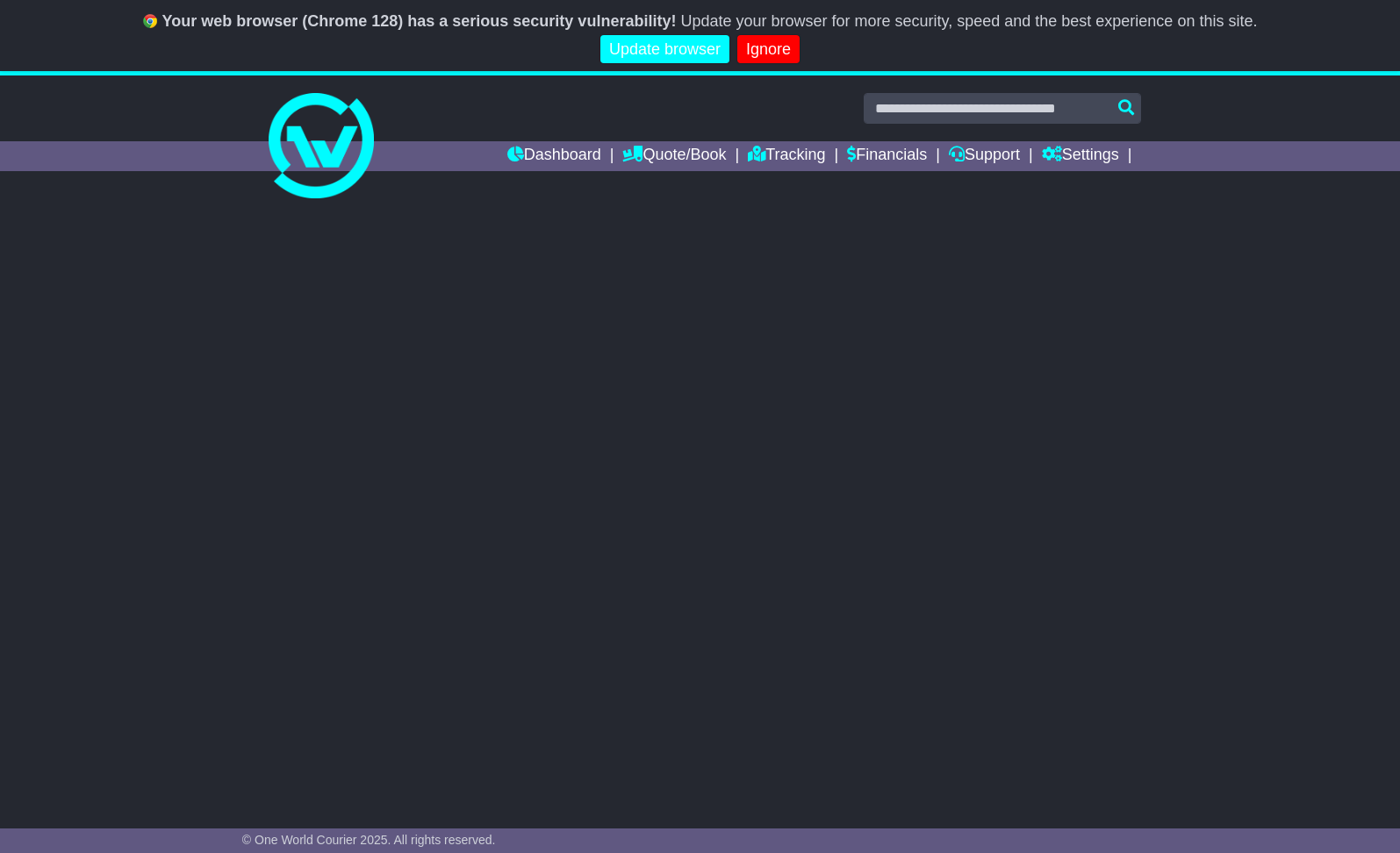 scroll, scrollTop: 0, scrollLeft: 0, axis: both 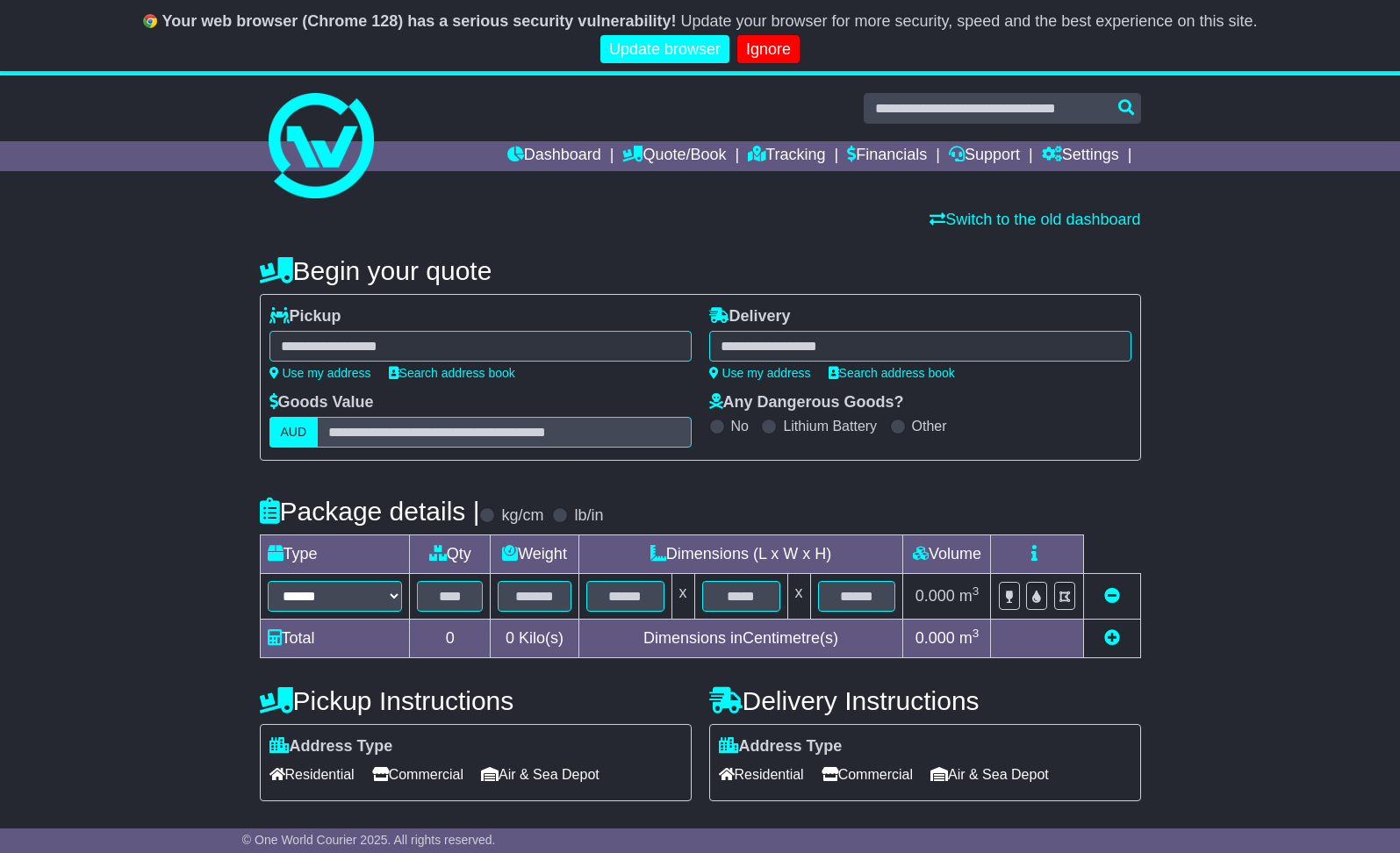 click at bounding box center (480, 346) 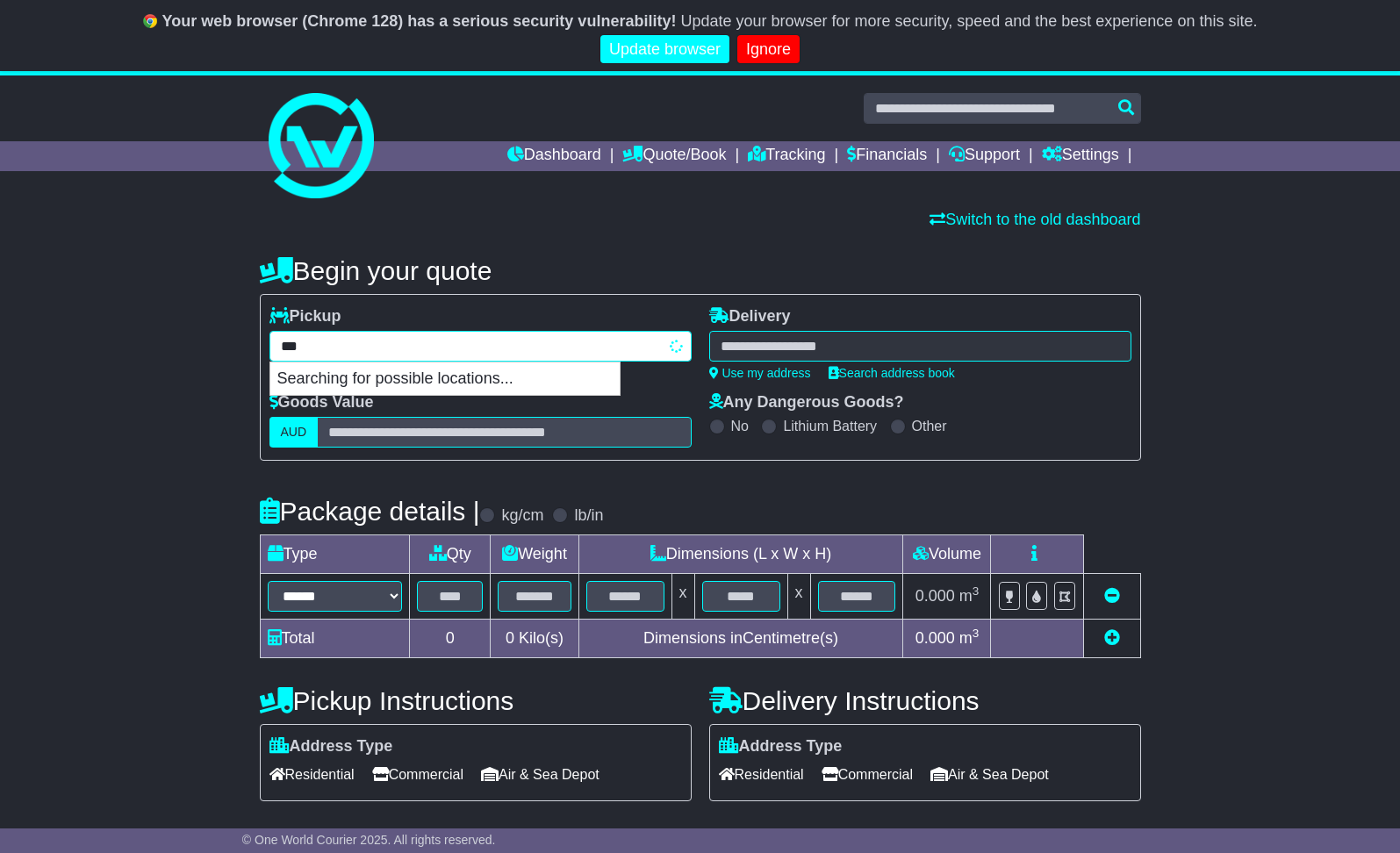 type on "****" 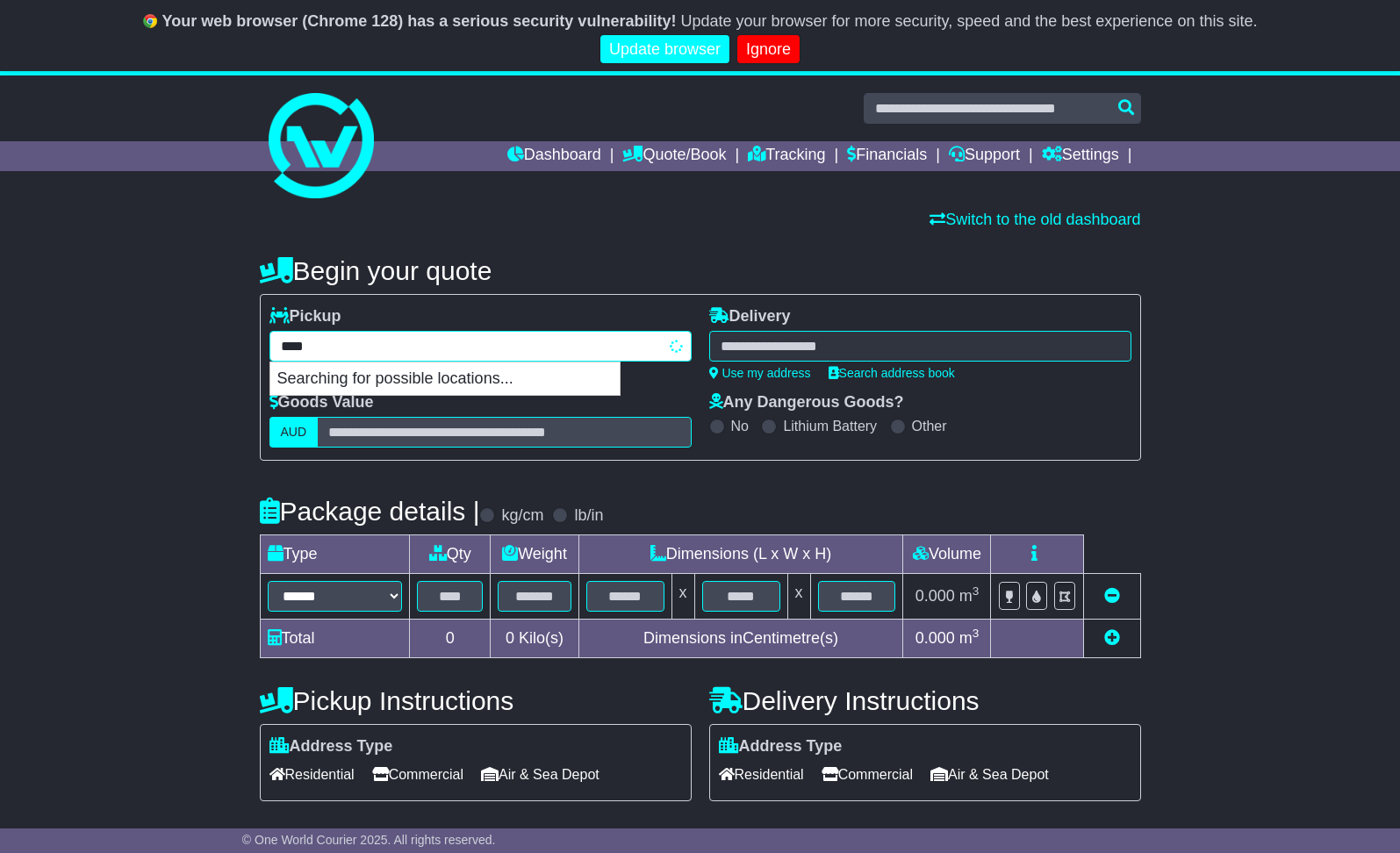type on "**********" 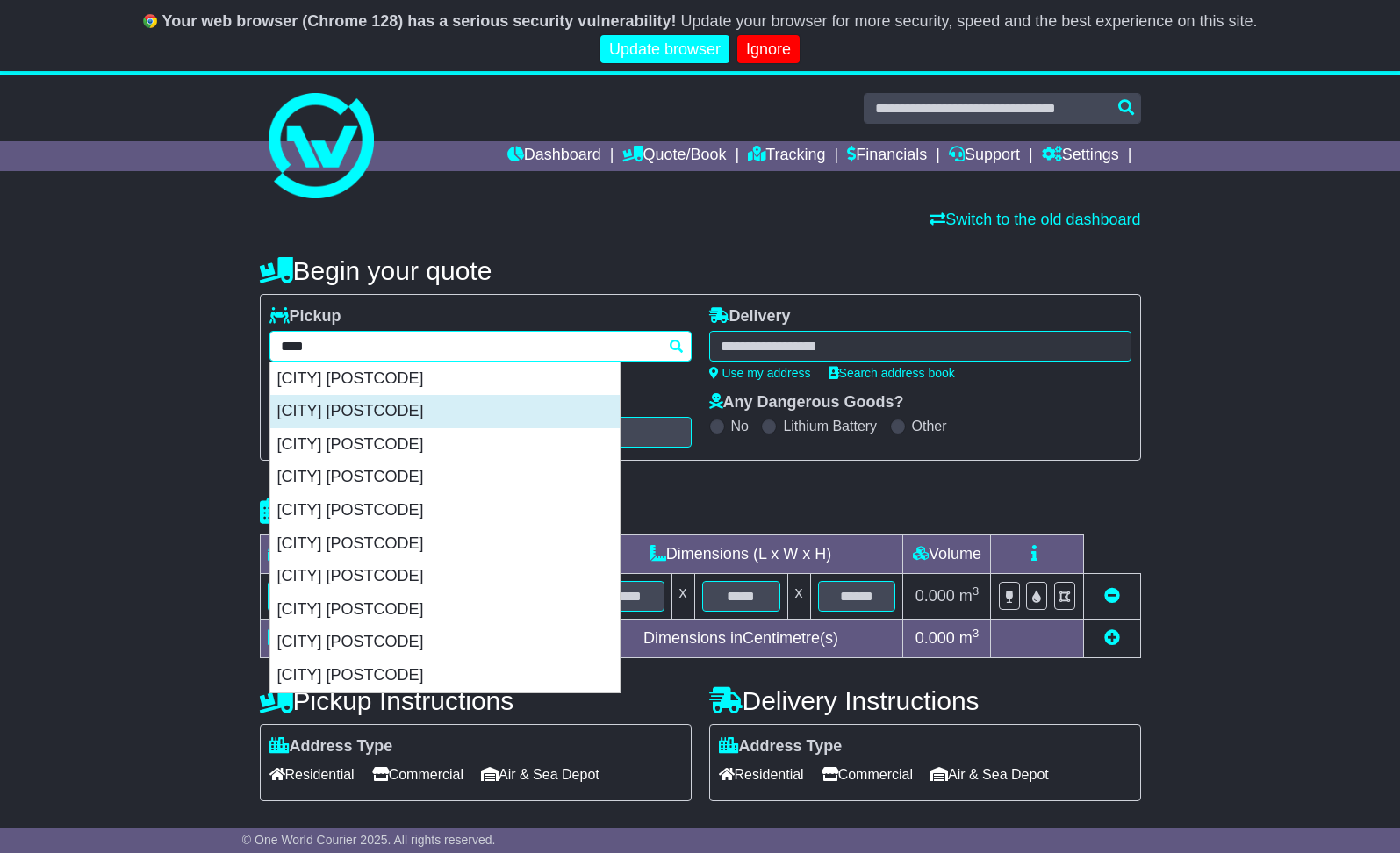 click on "[CITY] [POSTCODE]" at bounding box center [445, 412] 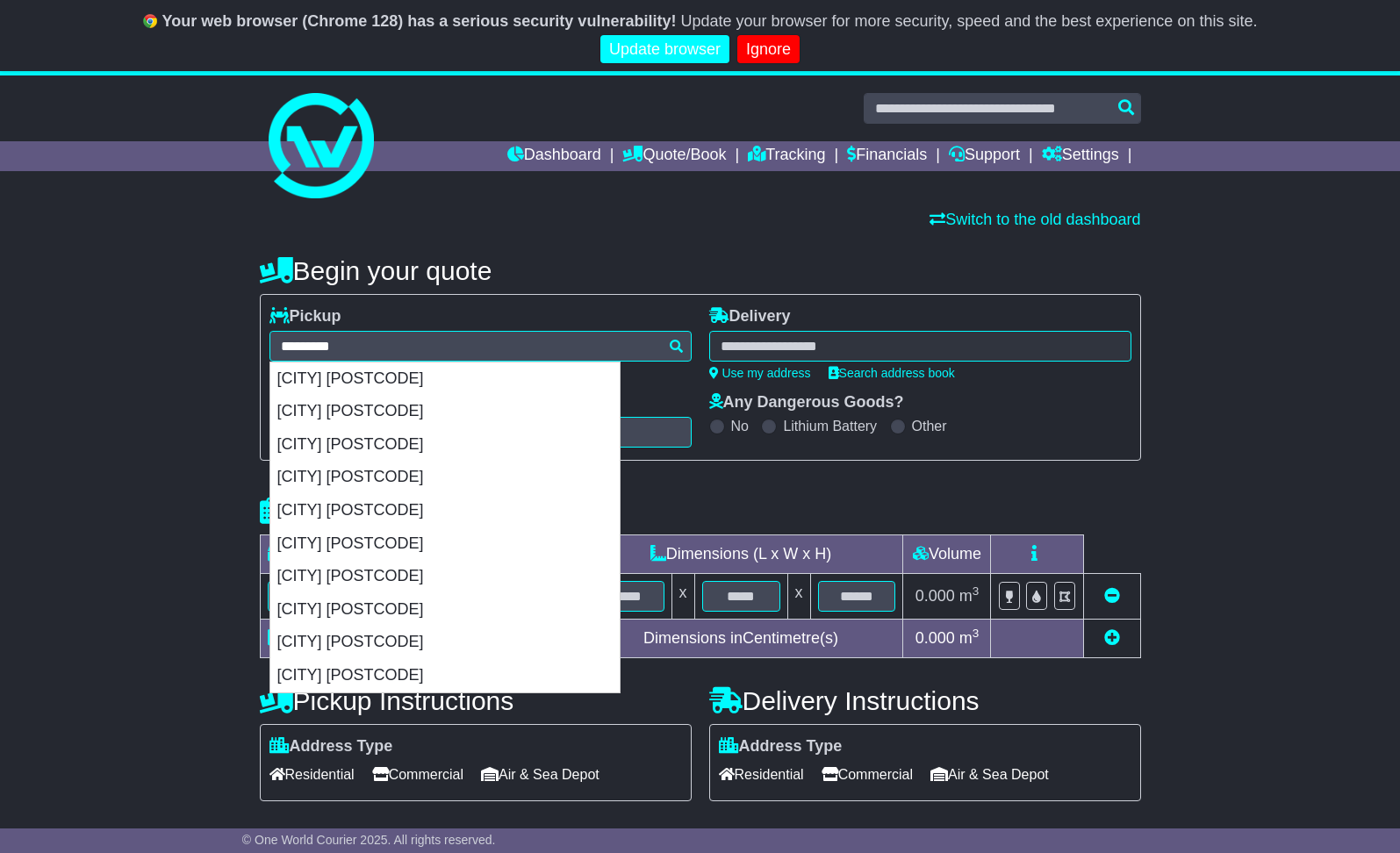 type on "**********" 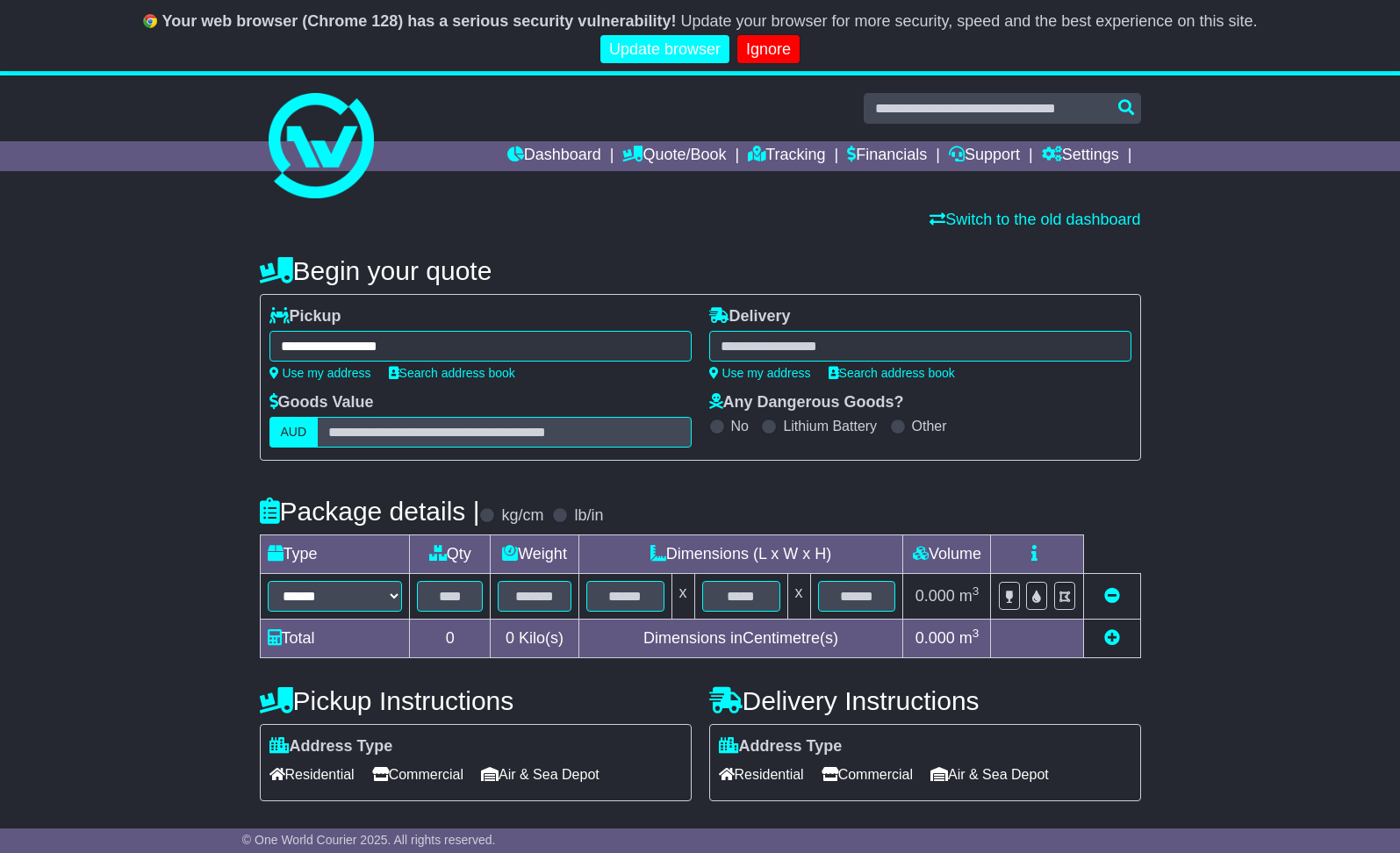 click on "**********" at bounding box center (920, 343) 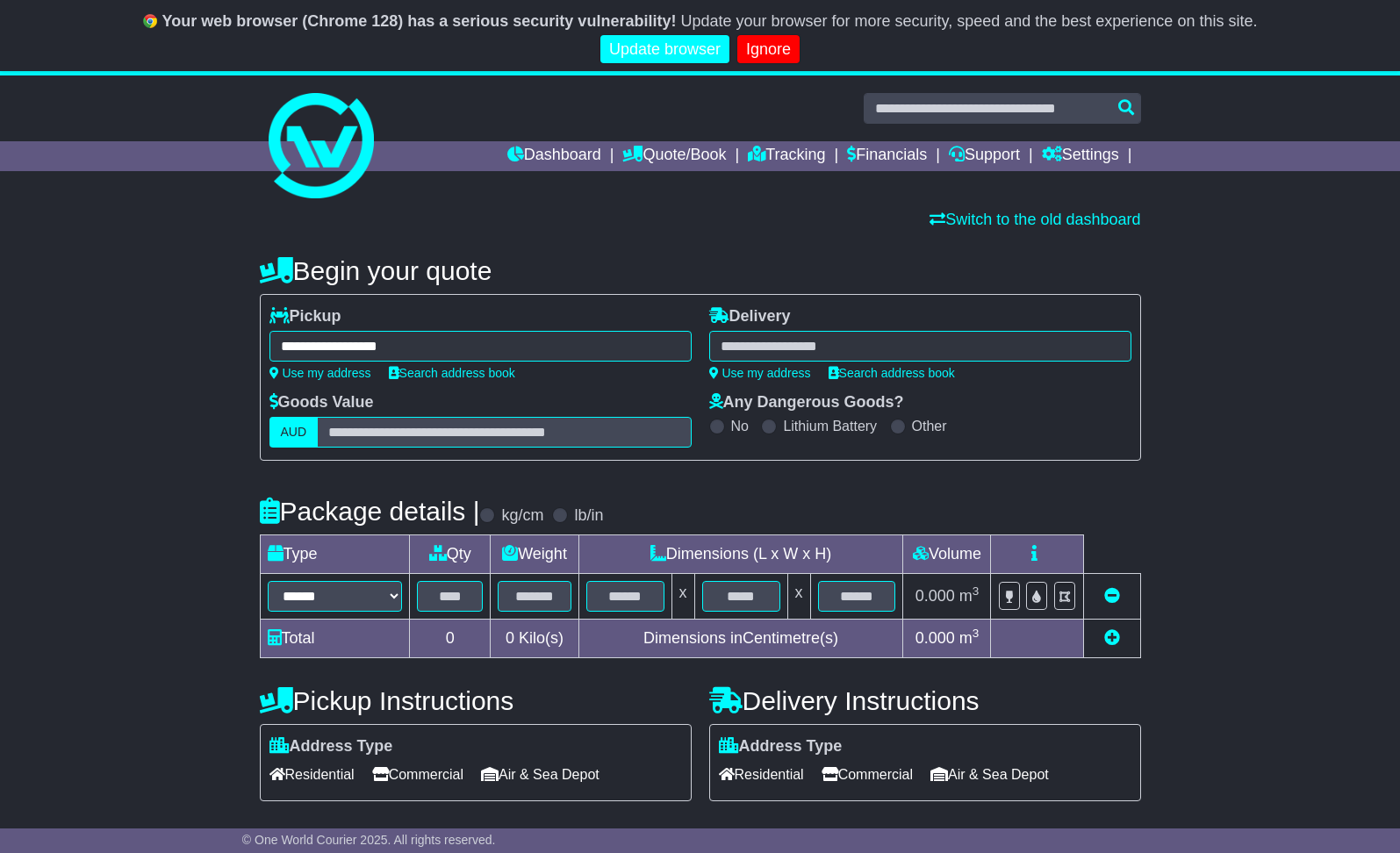 click at bounding box center [920, 346] 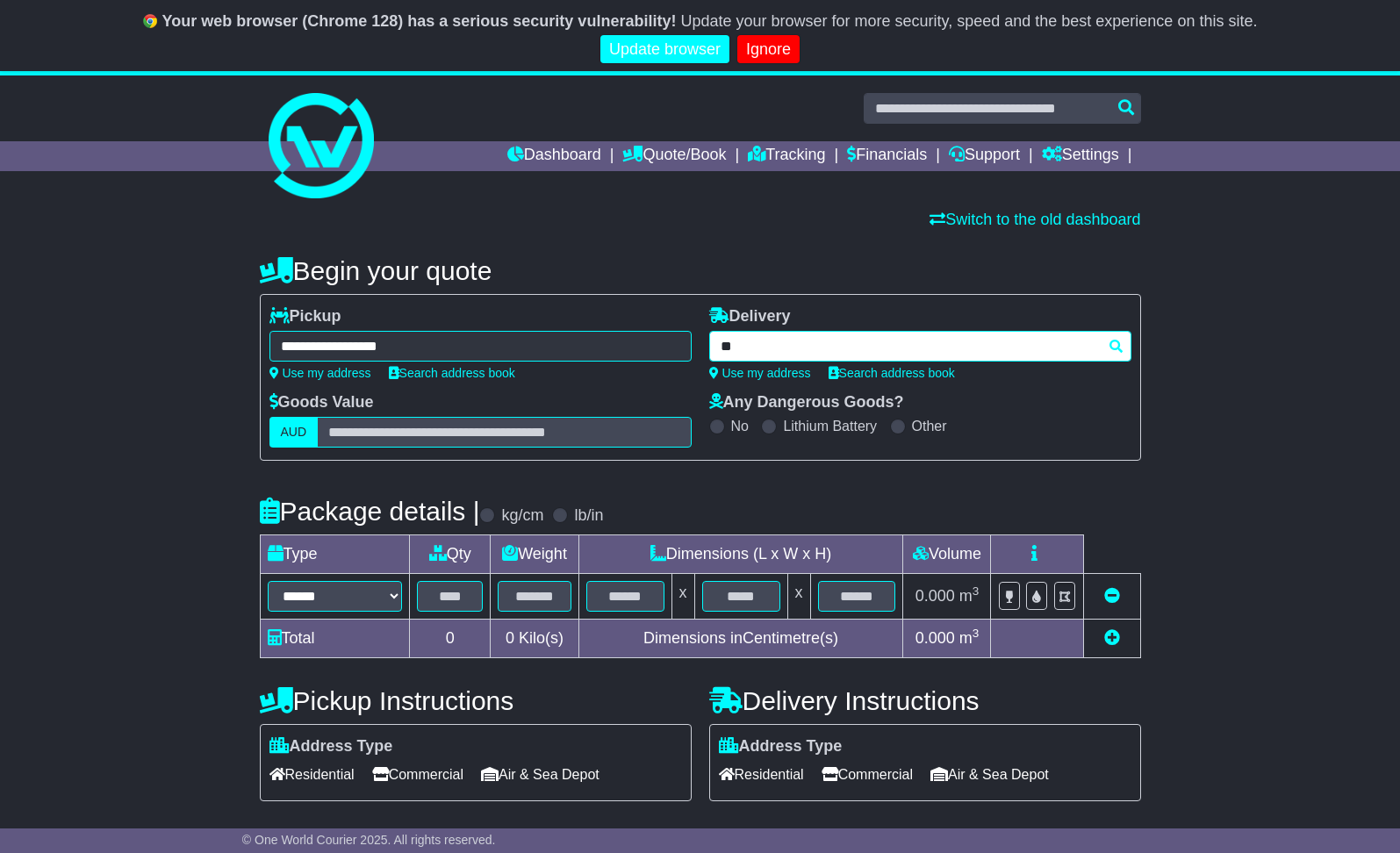 type on "*" 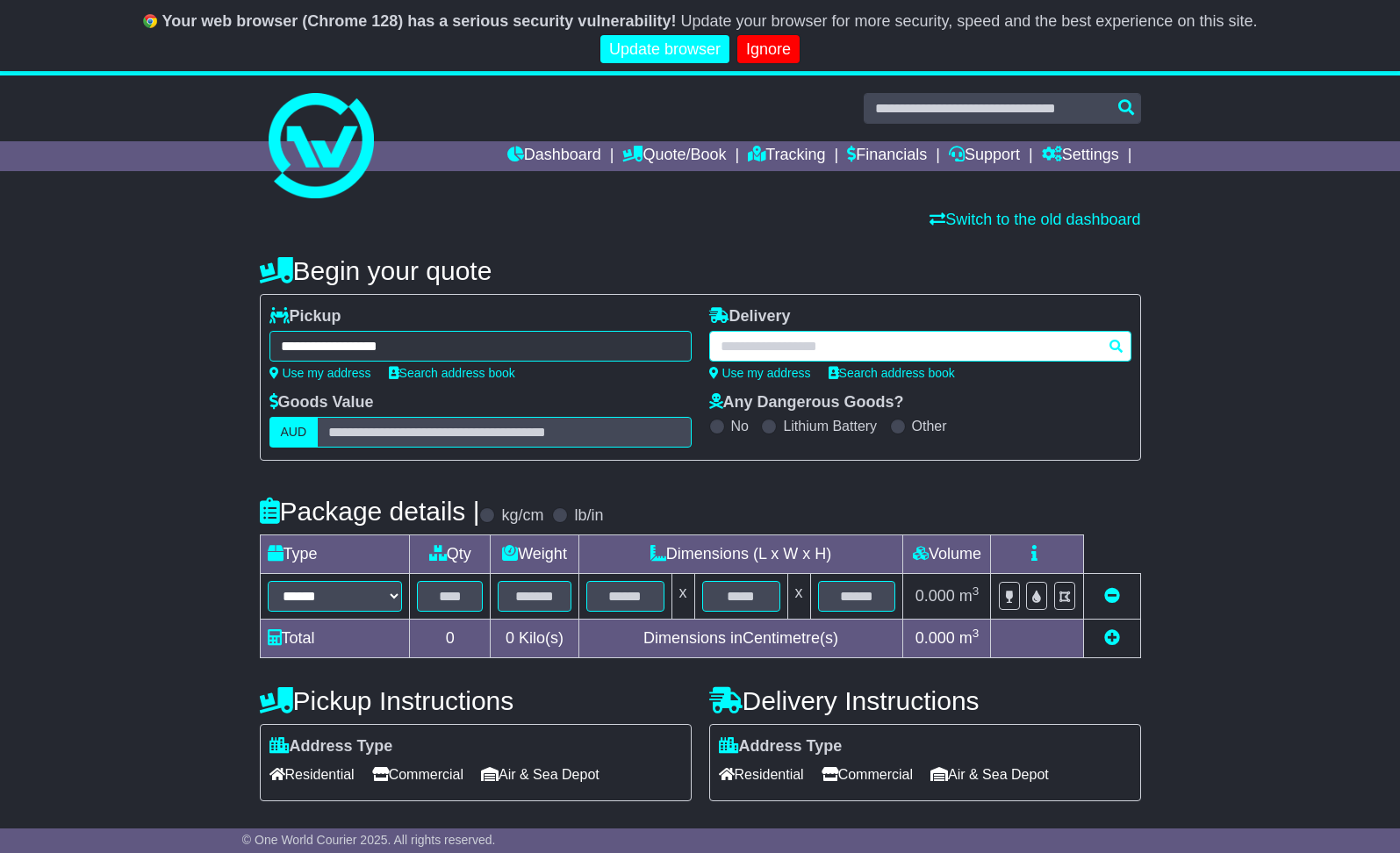 click at bounding box center (920, 346) 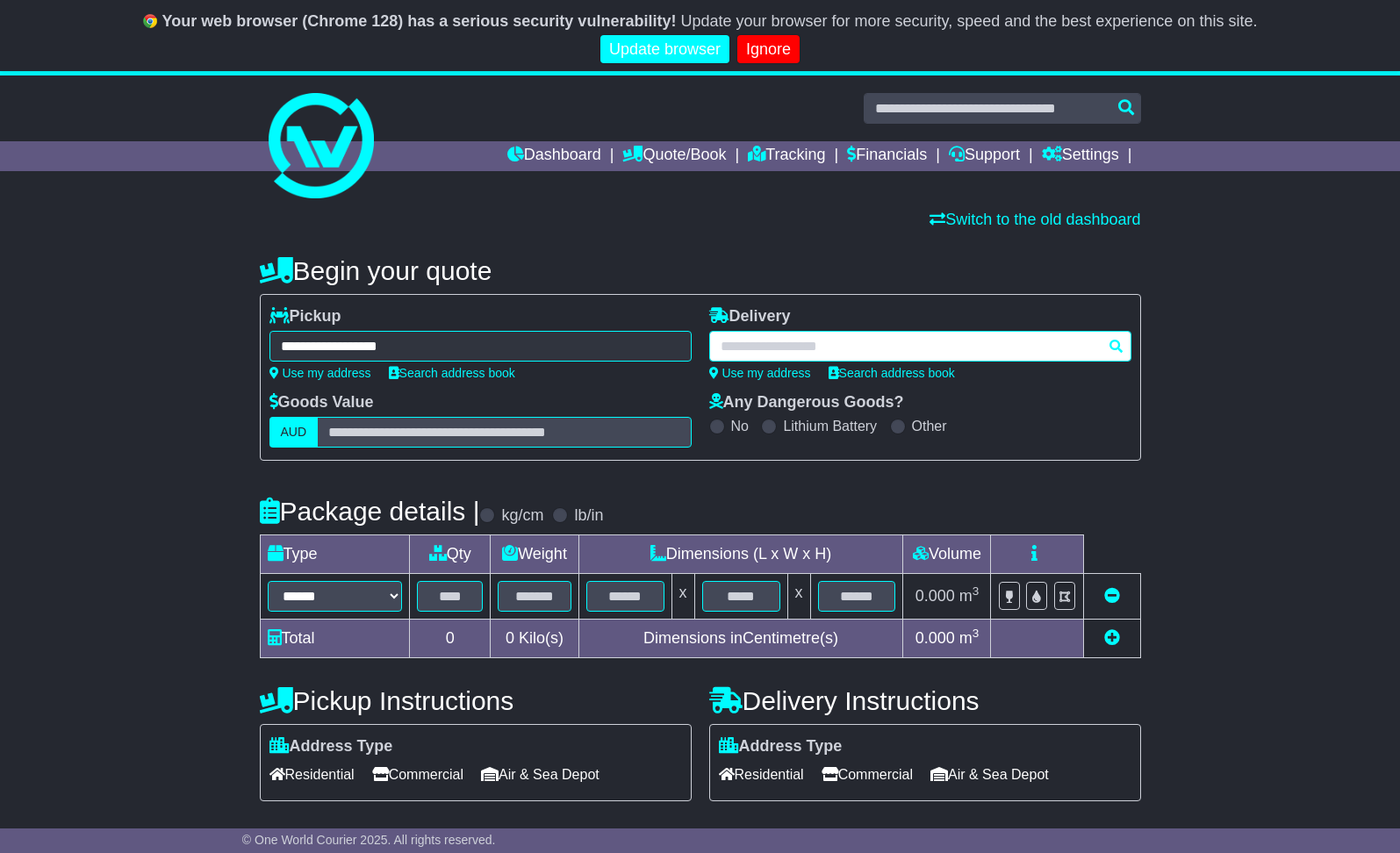 click at bounding box center (920, 346) 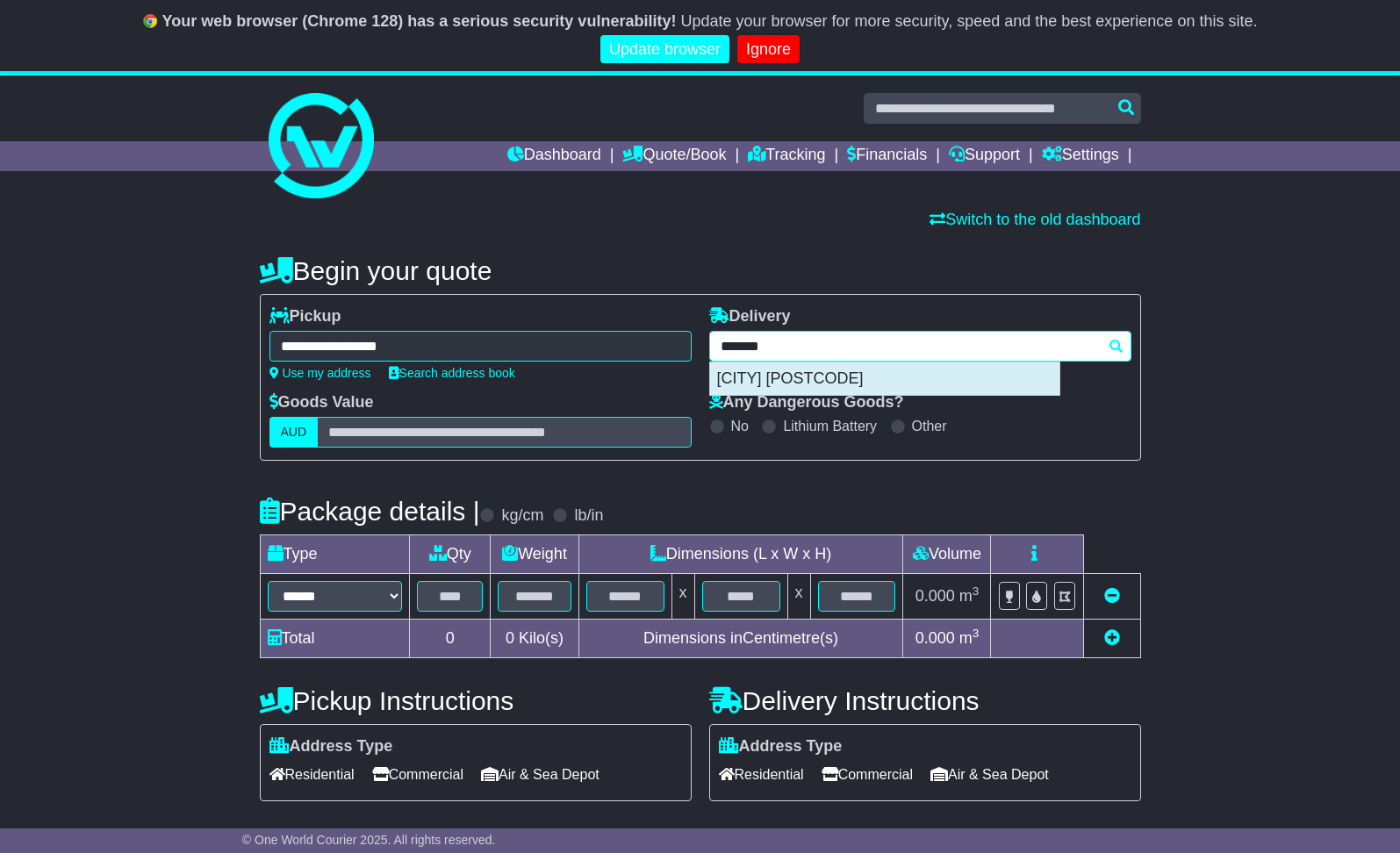 click on "[CITY] [POSTCODE]" at bounding box center [885, 379] 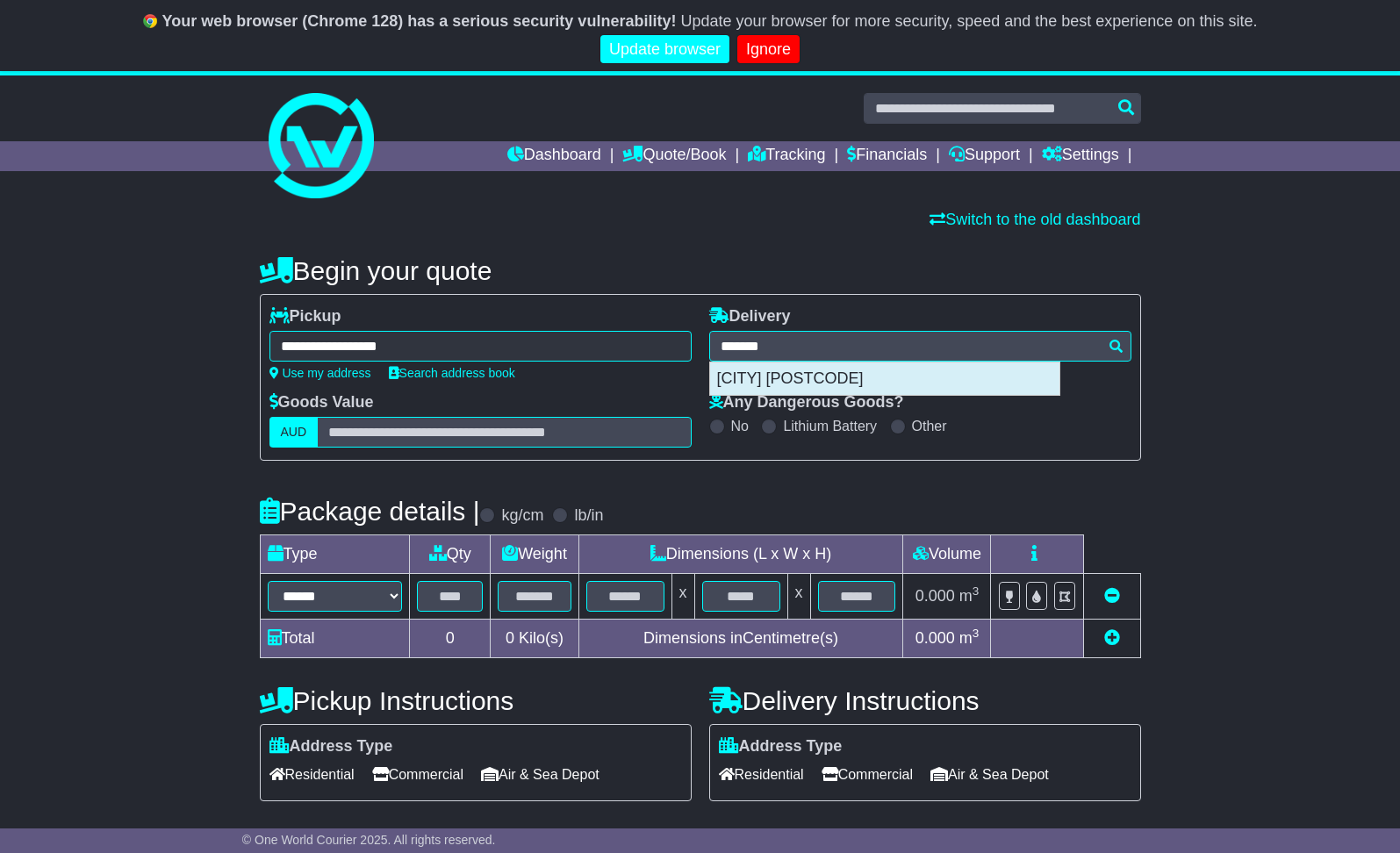 type on "**********" 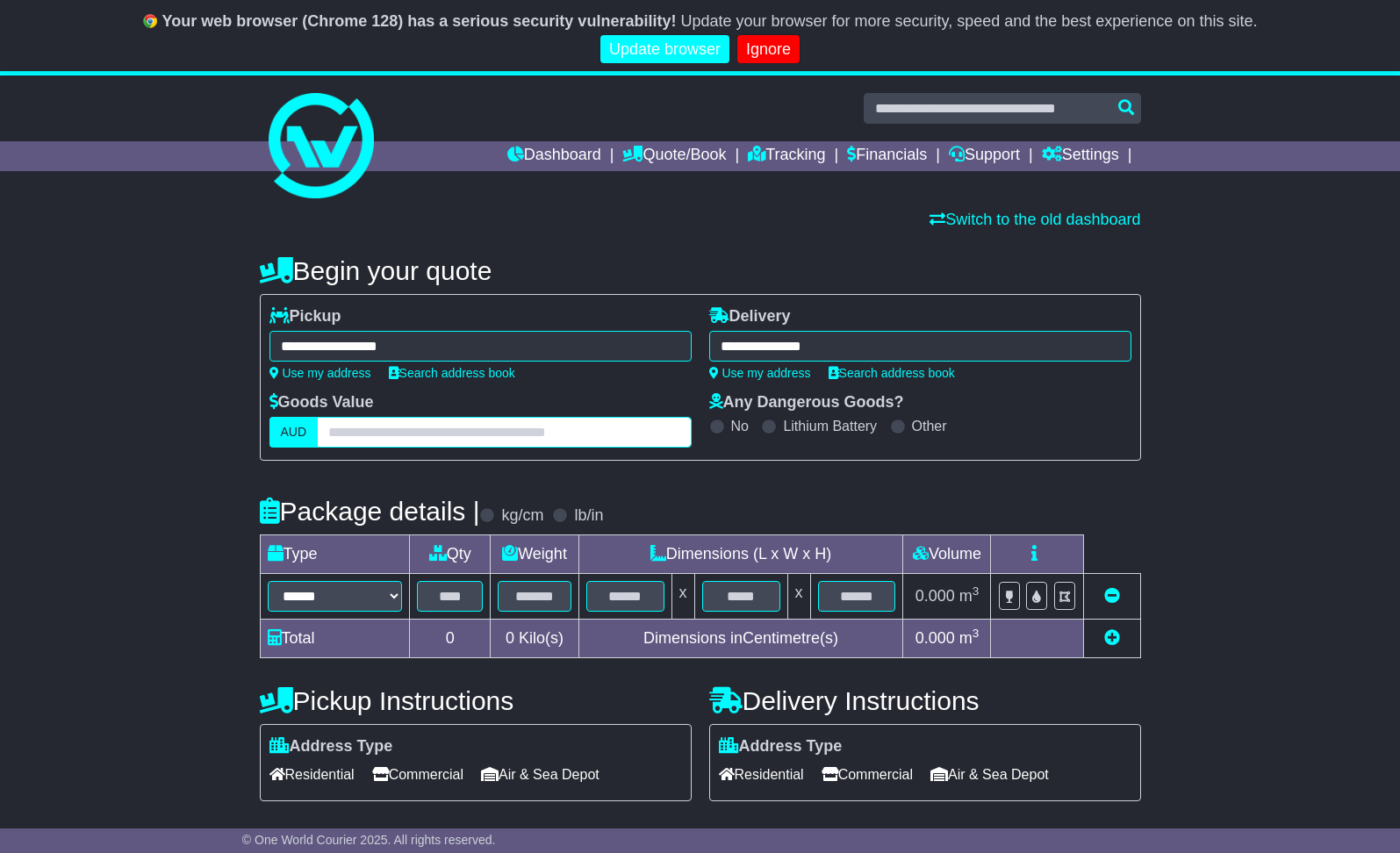 click at bounding box center (504, 432) 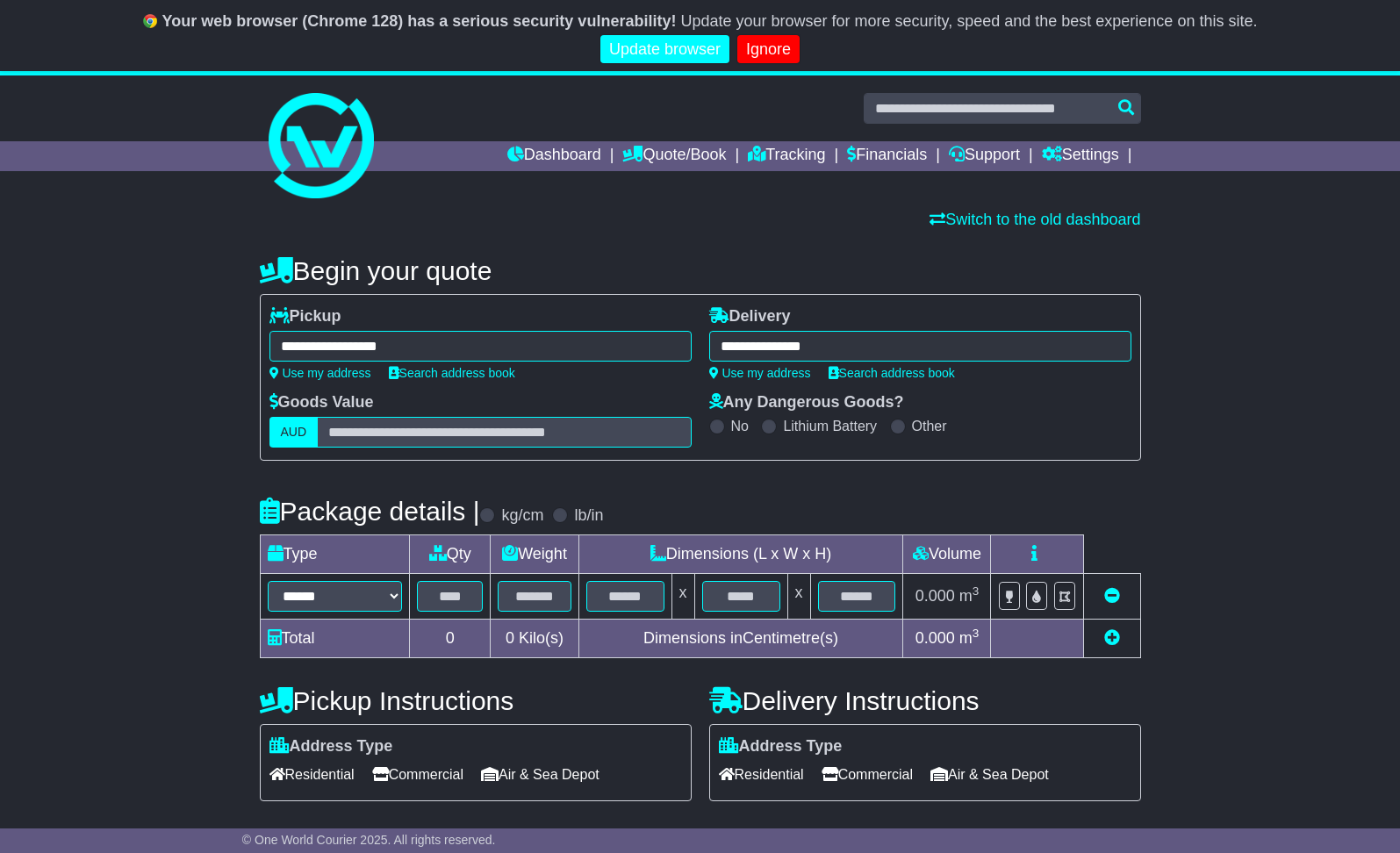 click on "Package details |" at bounding box center (370, 511) 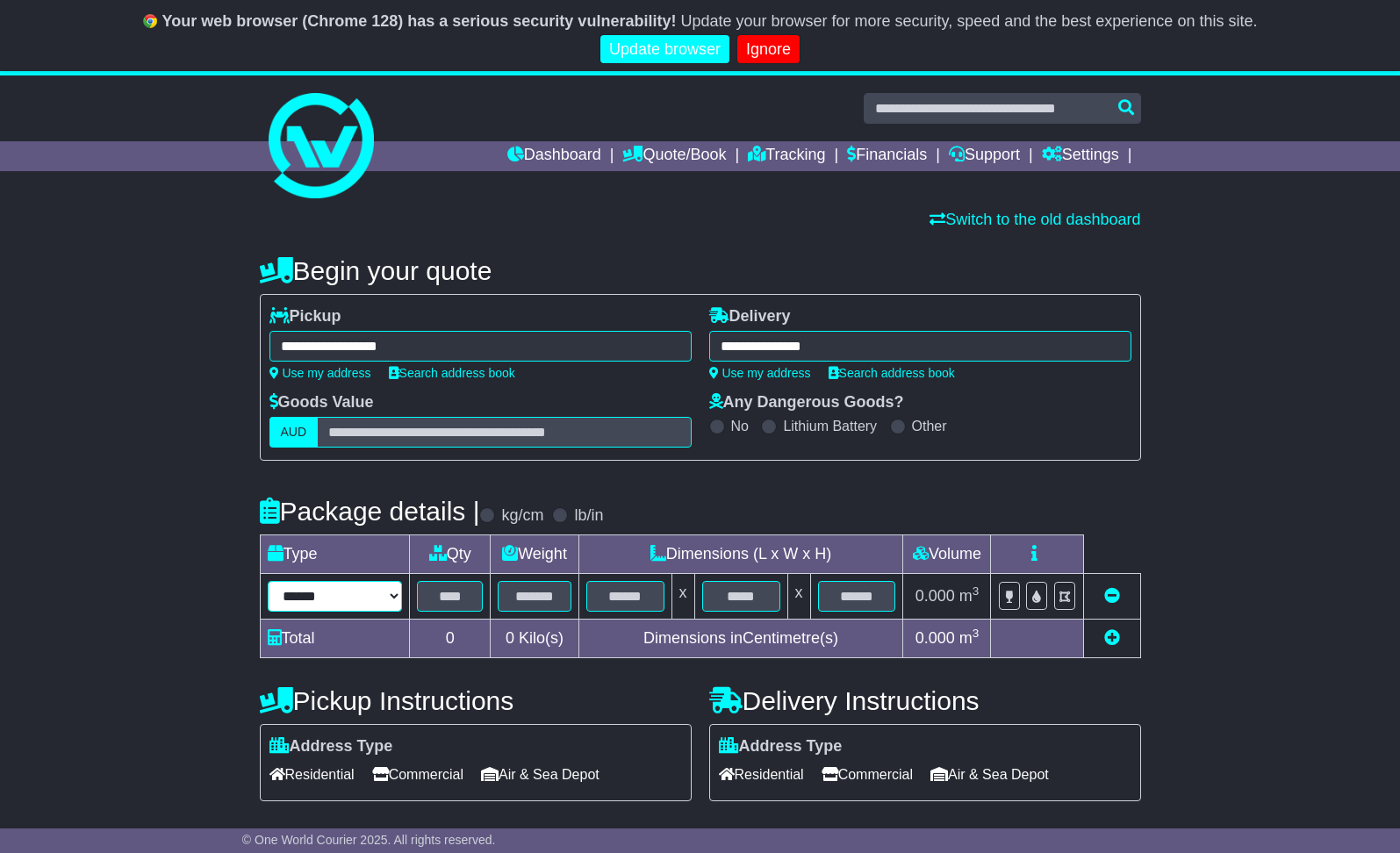 click on "**********" at bounding box center (335, 596) 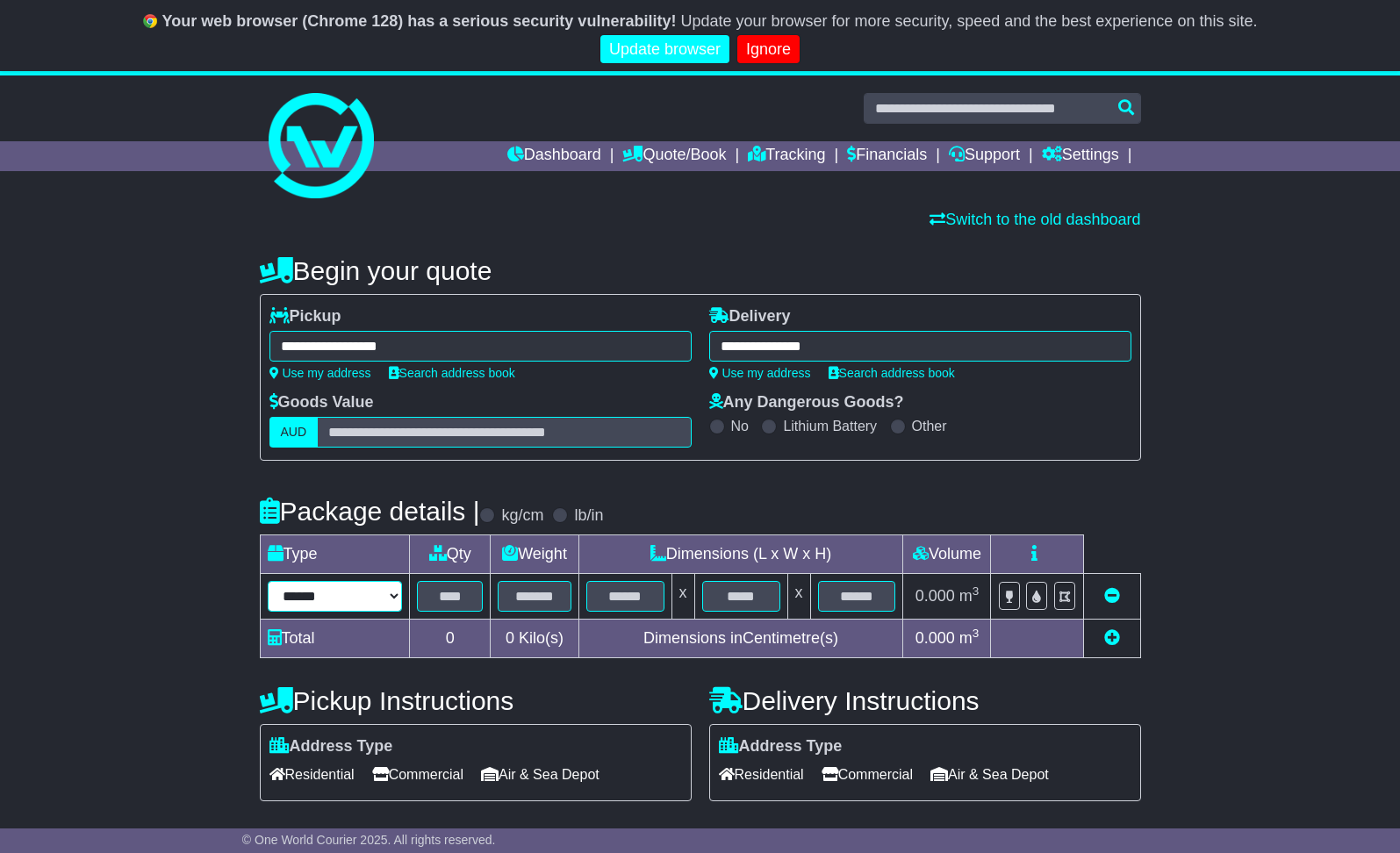 select on "*****" 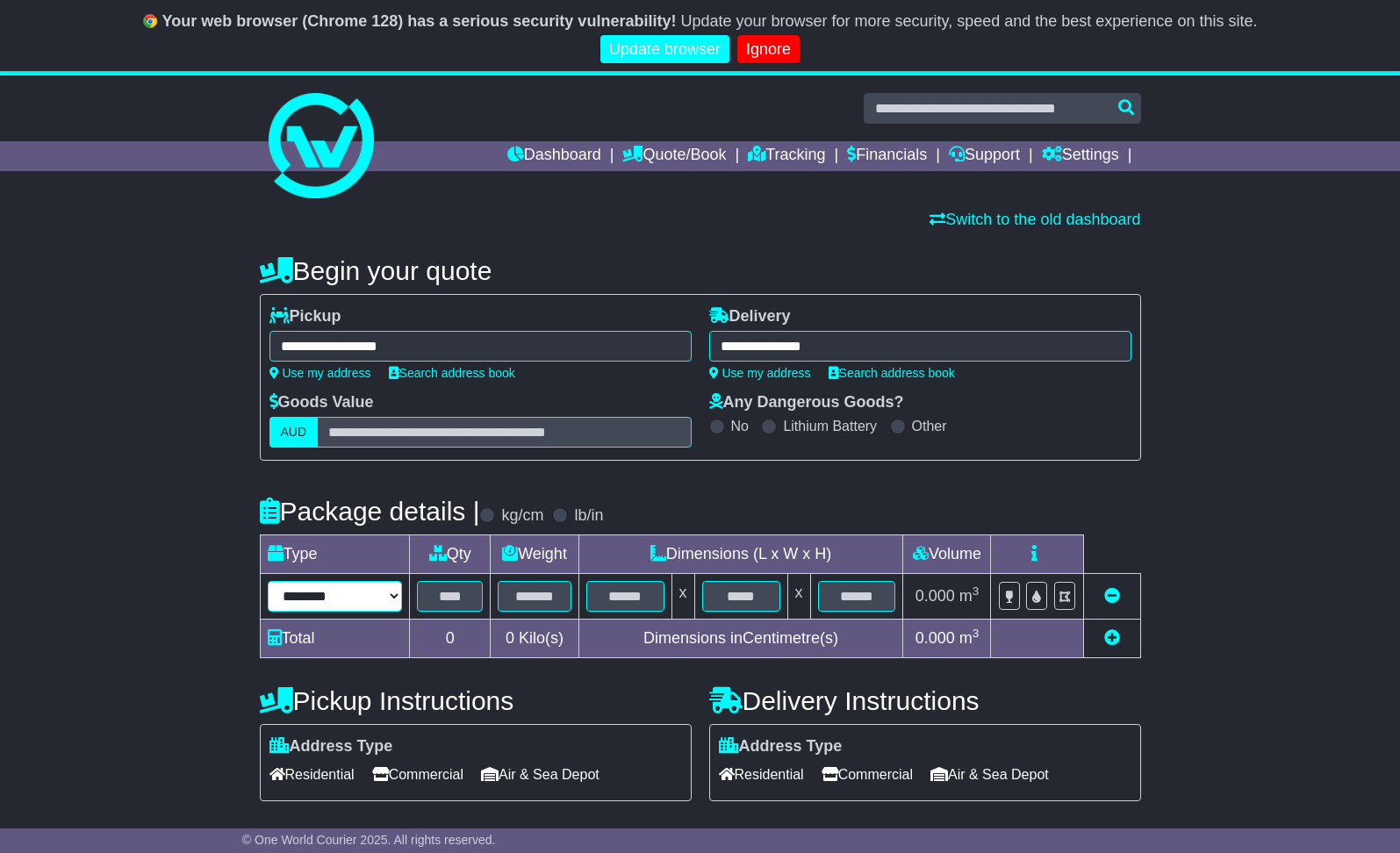 type on "****" 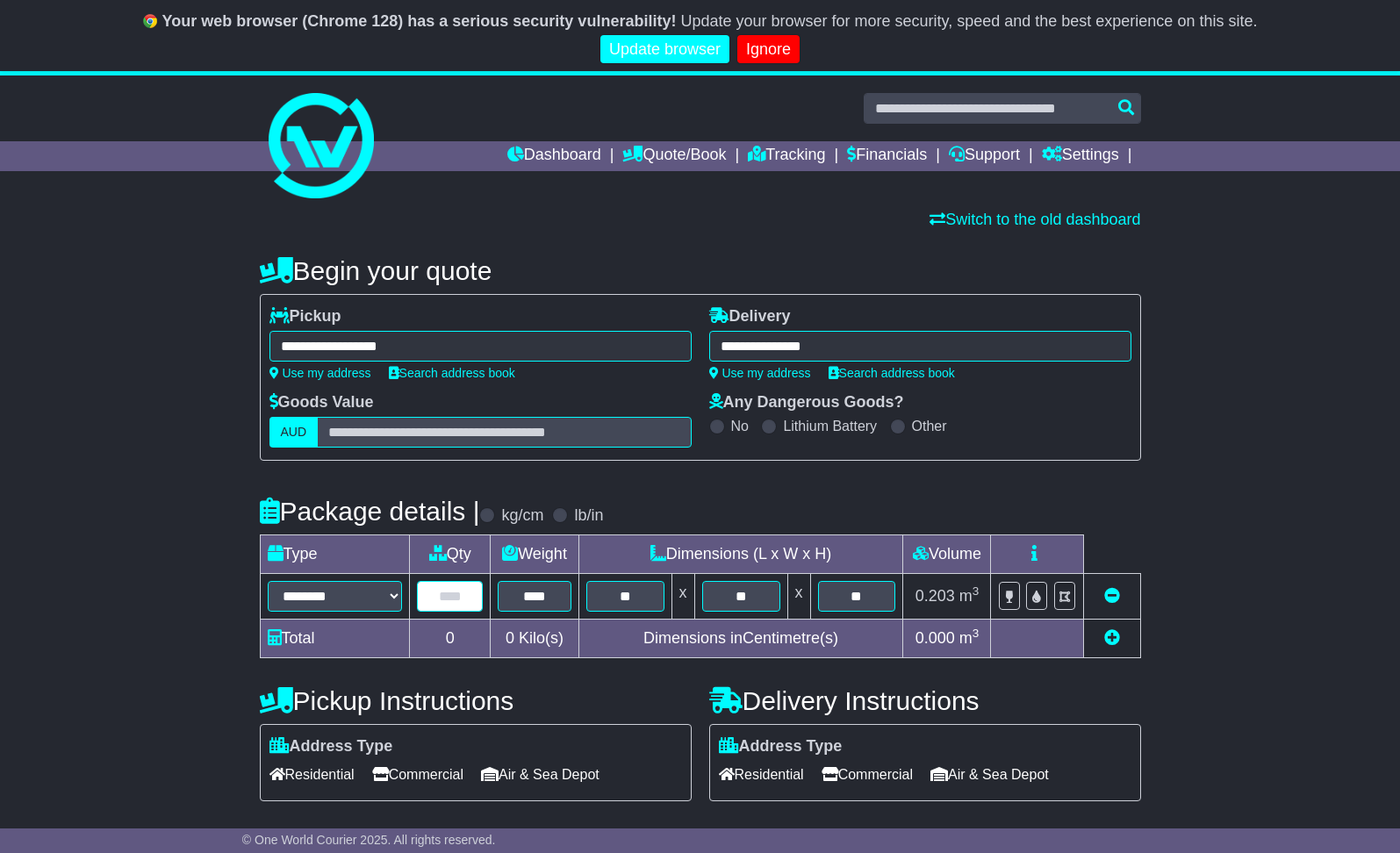 click at bounding box center [449, 596] 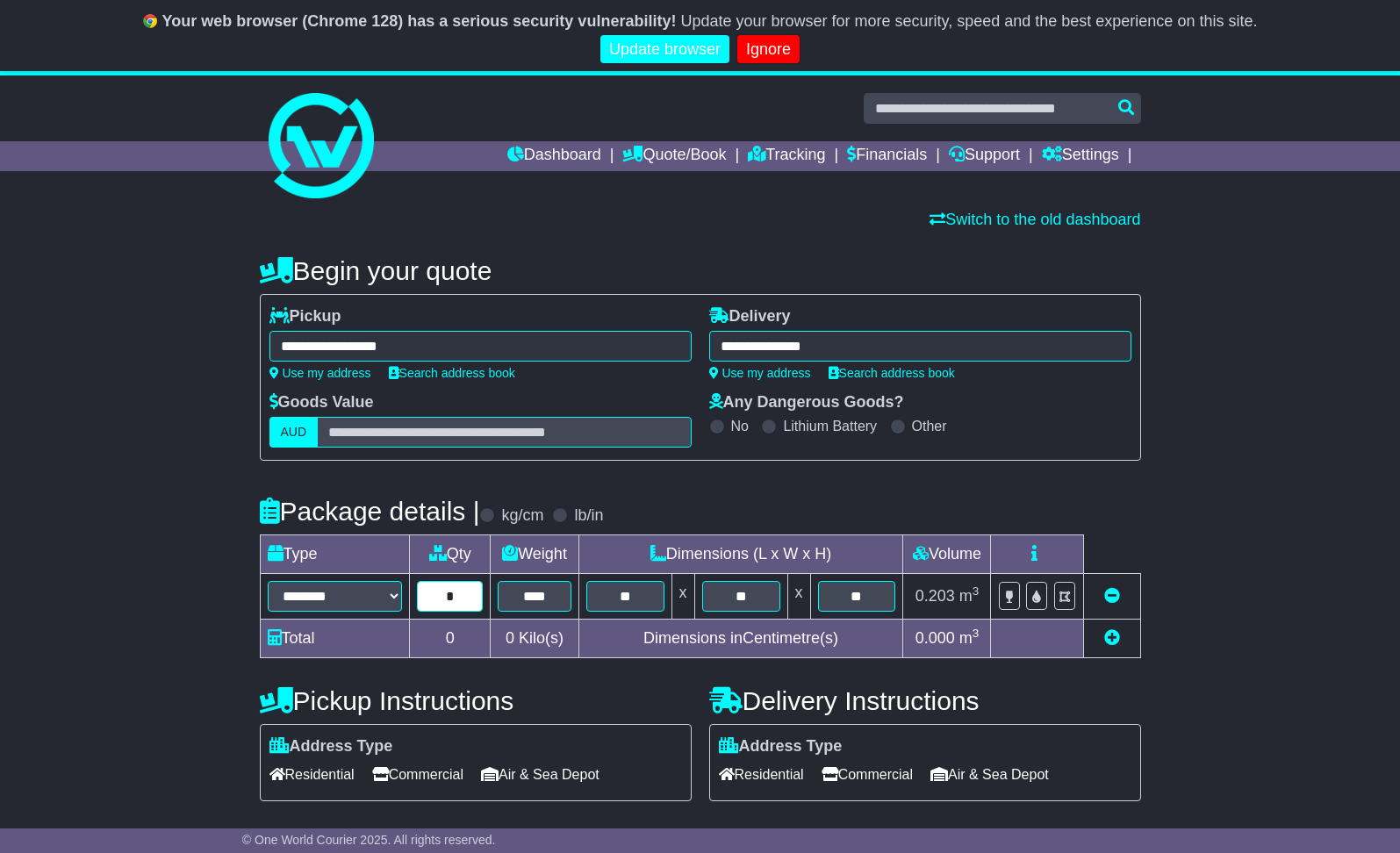 type on "*" 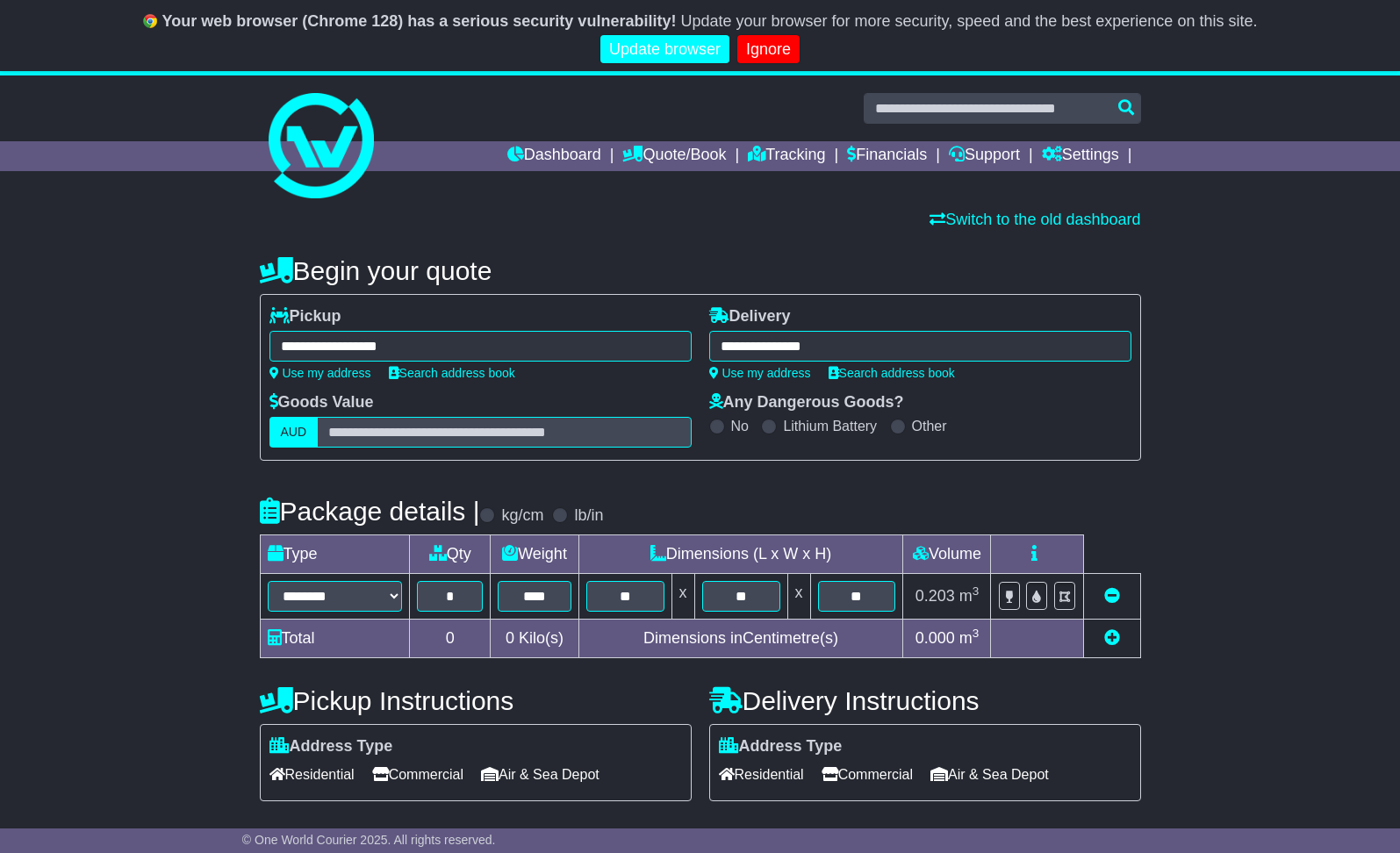 click on "Pickup Instructions" at bounding box center [476, 700] 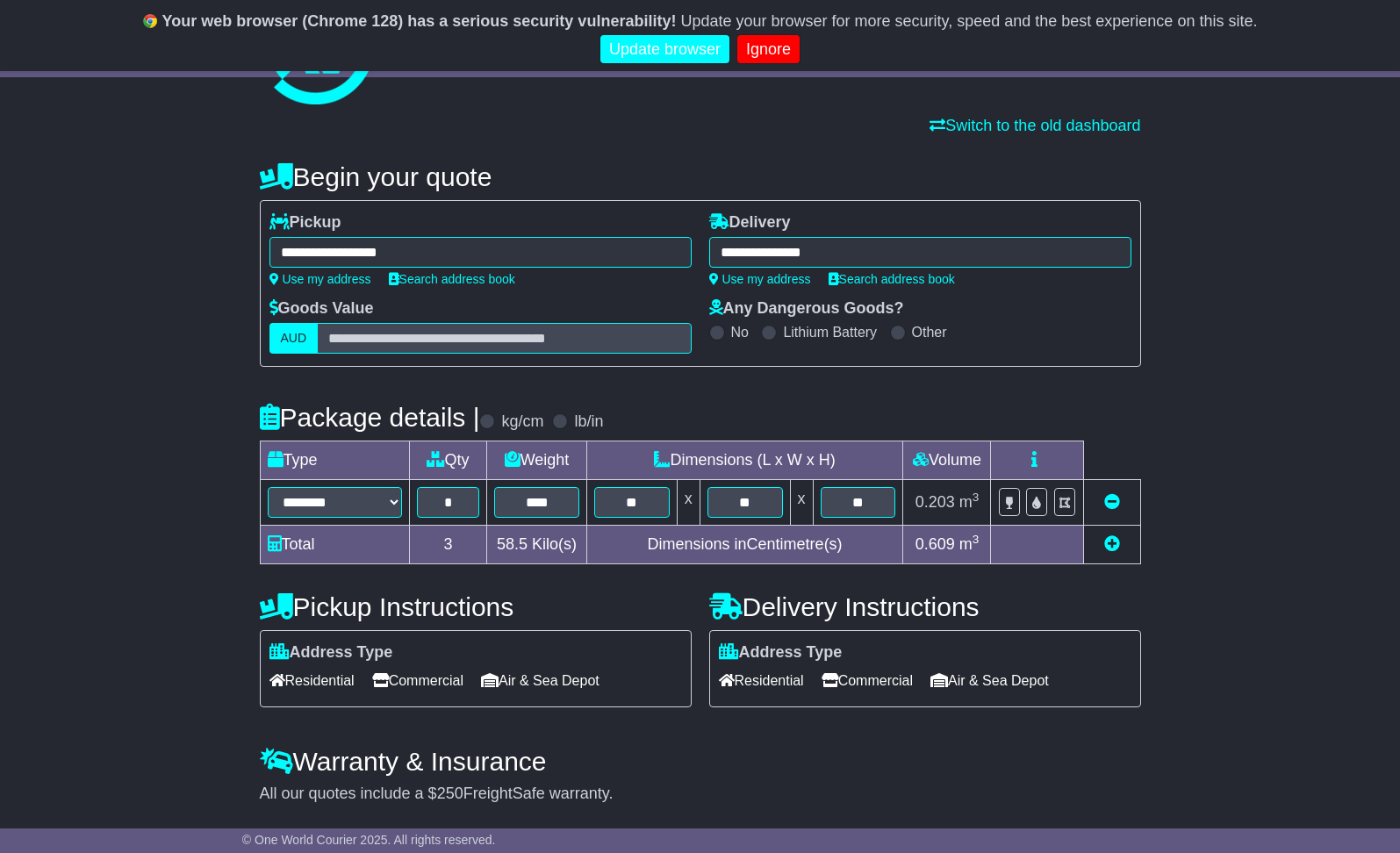 scroll, scrollTop: 146, scrollLeft: 0, axis: vertical 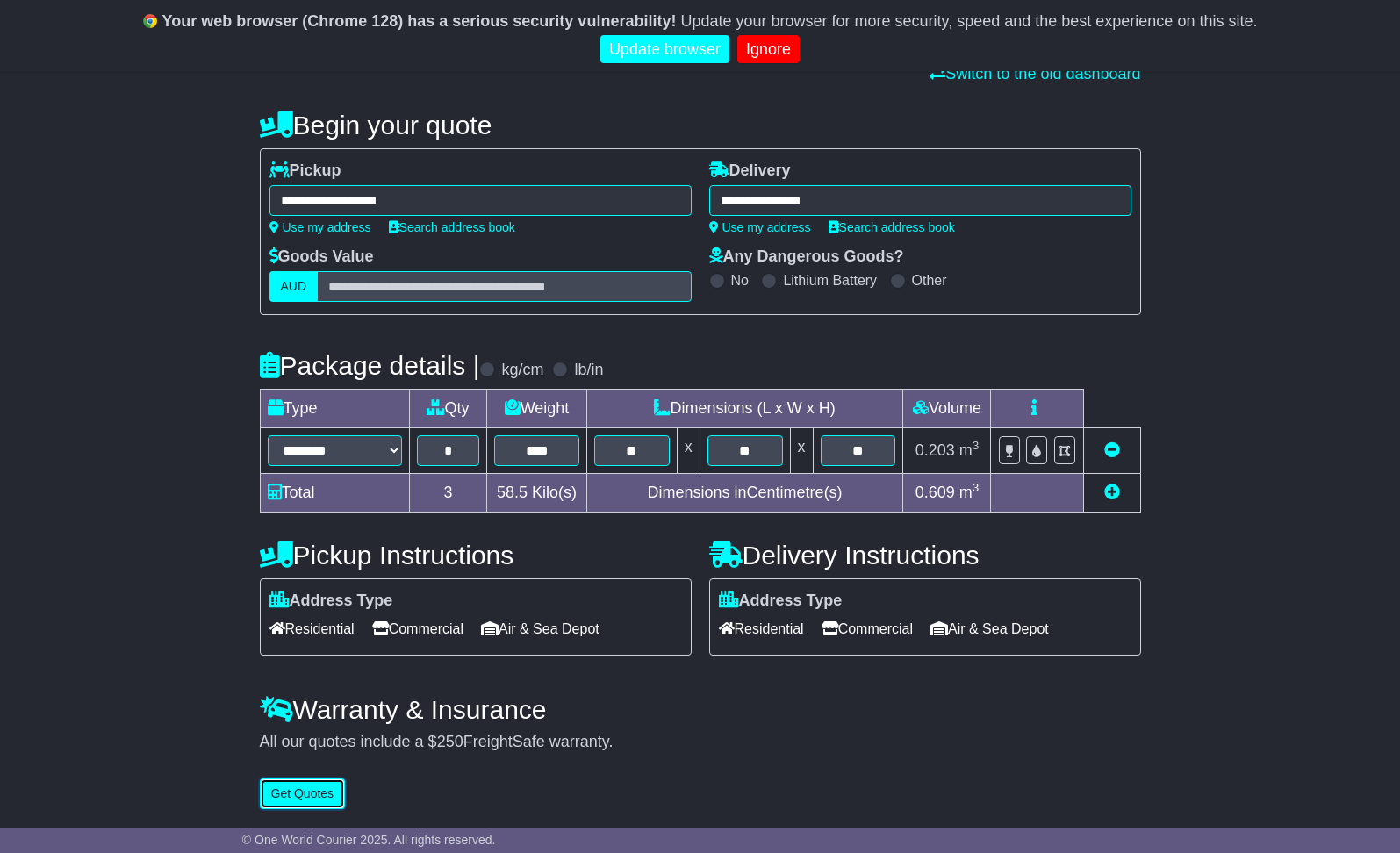 click on "Get Quotes" at bounding box center (303, 793) 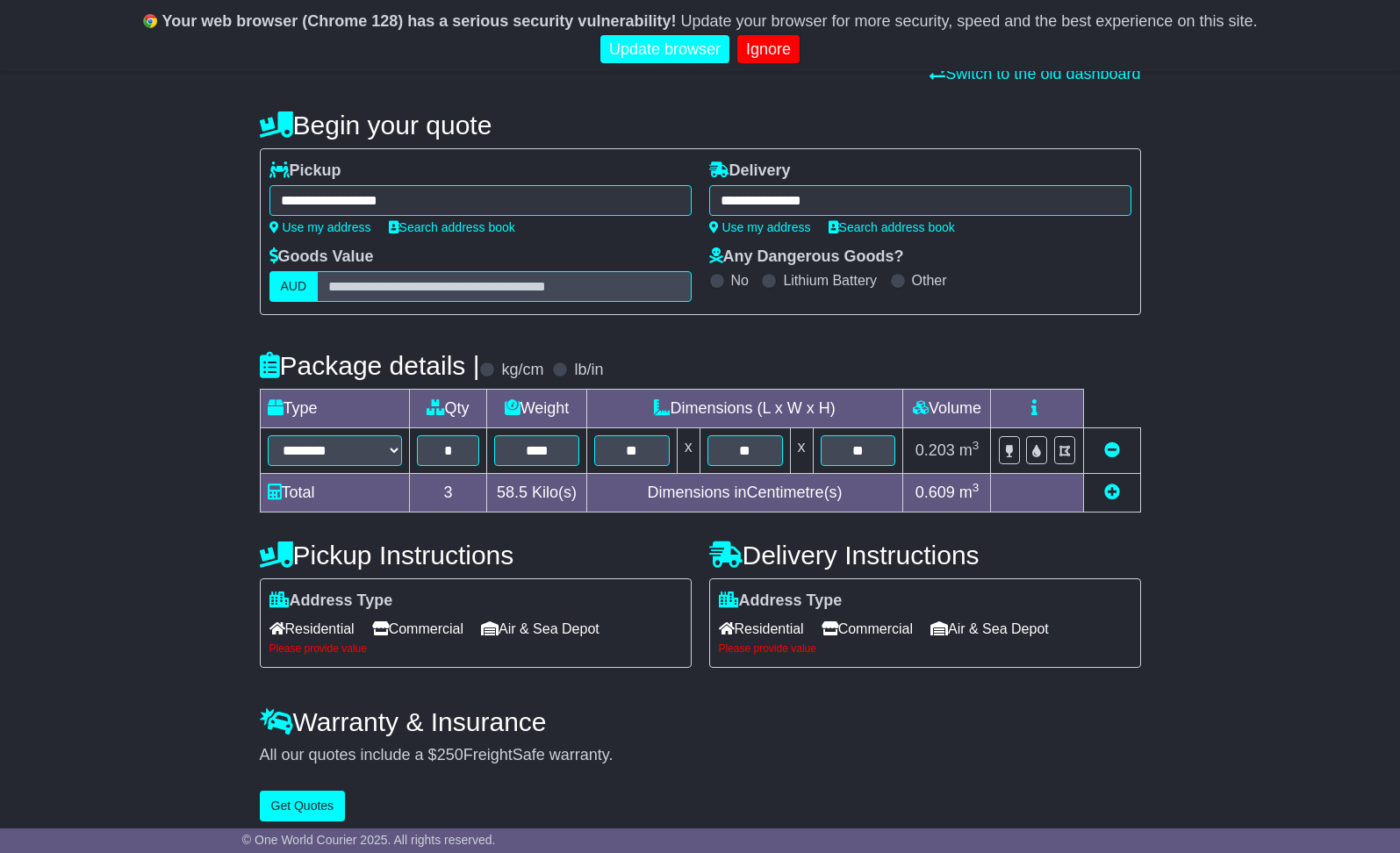 click on "Commercial" at bounding box center (418, 628) 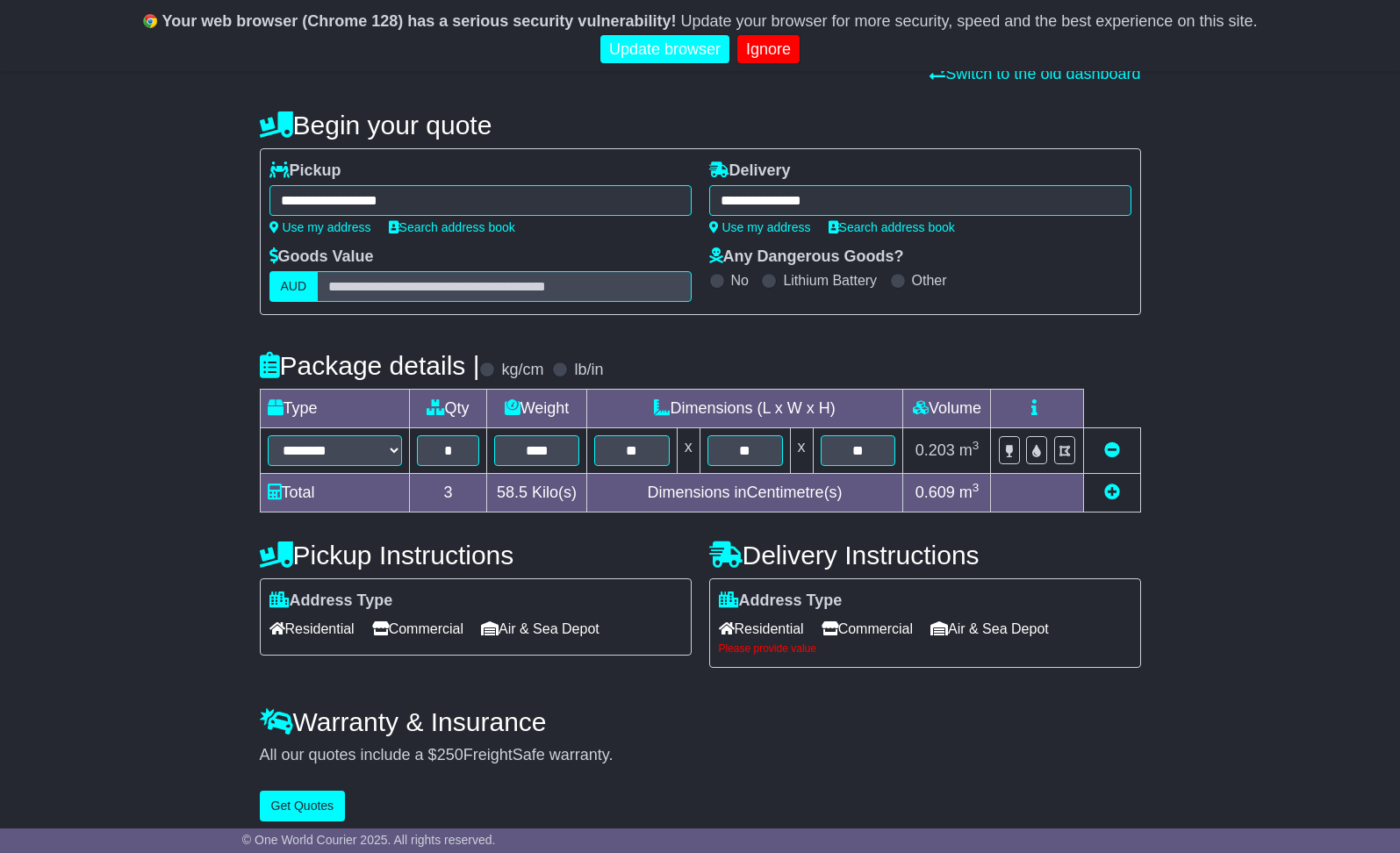 click on "Residential" at bounding box center [761, 628] 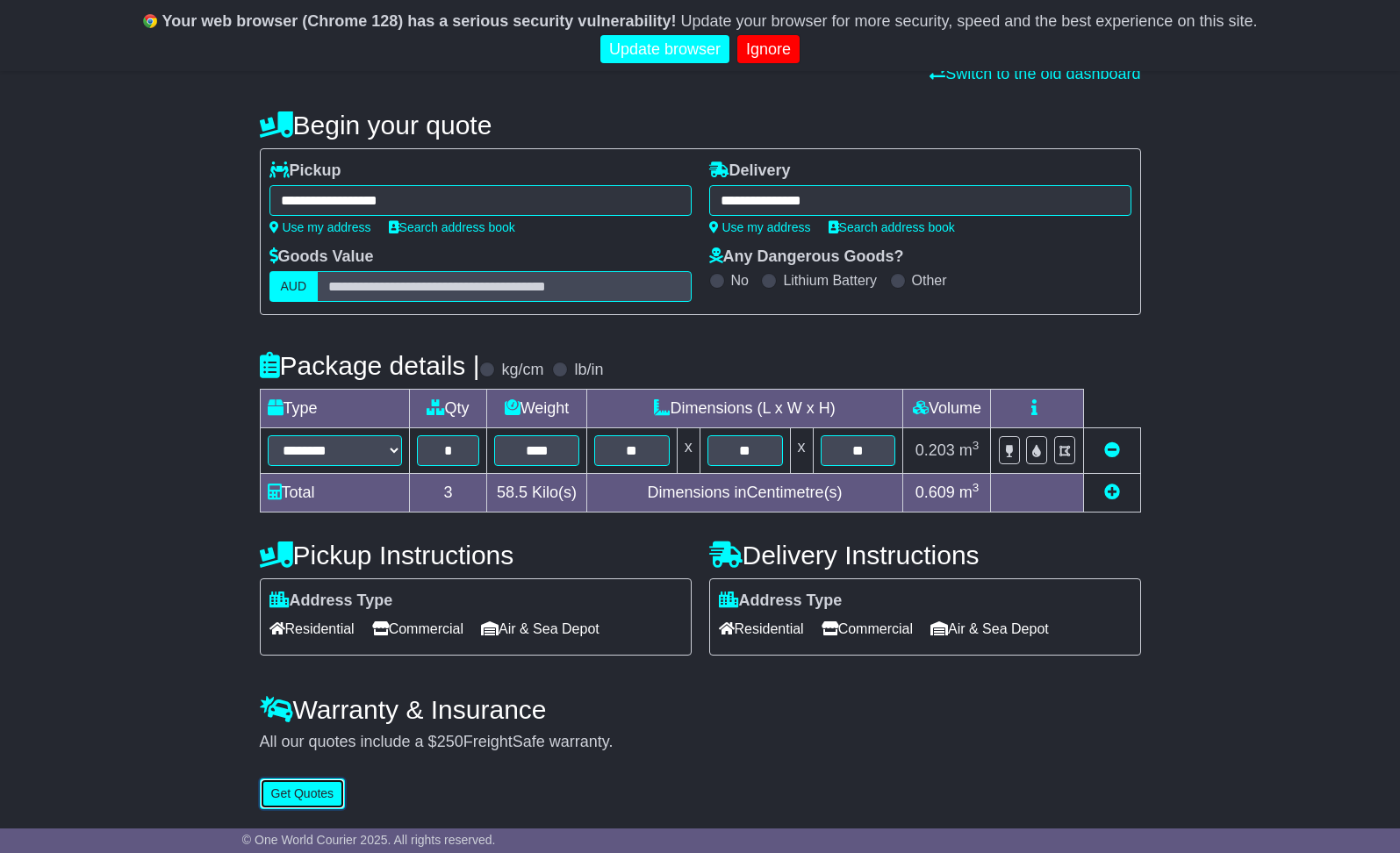 click on "Get Quotes" at bounding box center (303, 793) 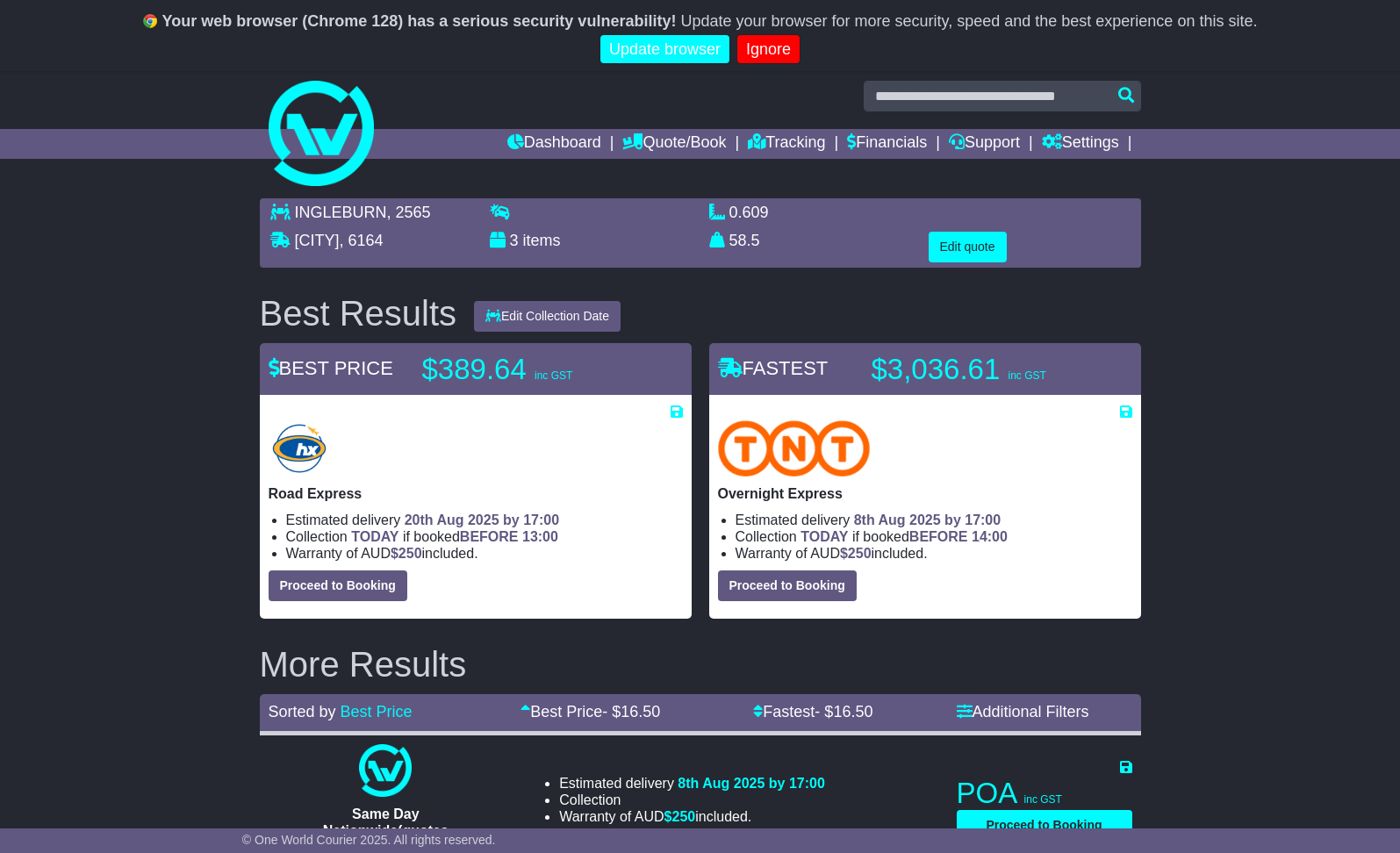 scroll, scrollTop: 0, scrollLeft: 0, axis: both 